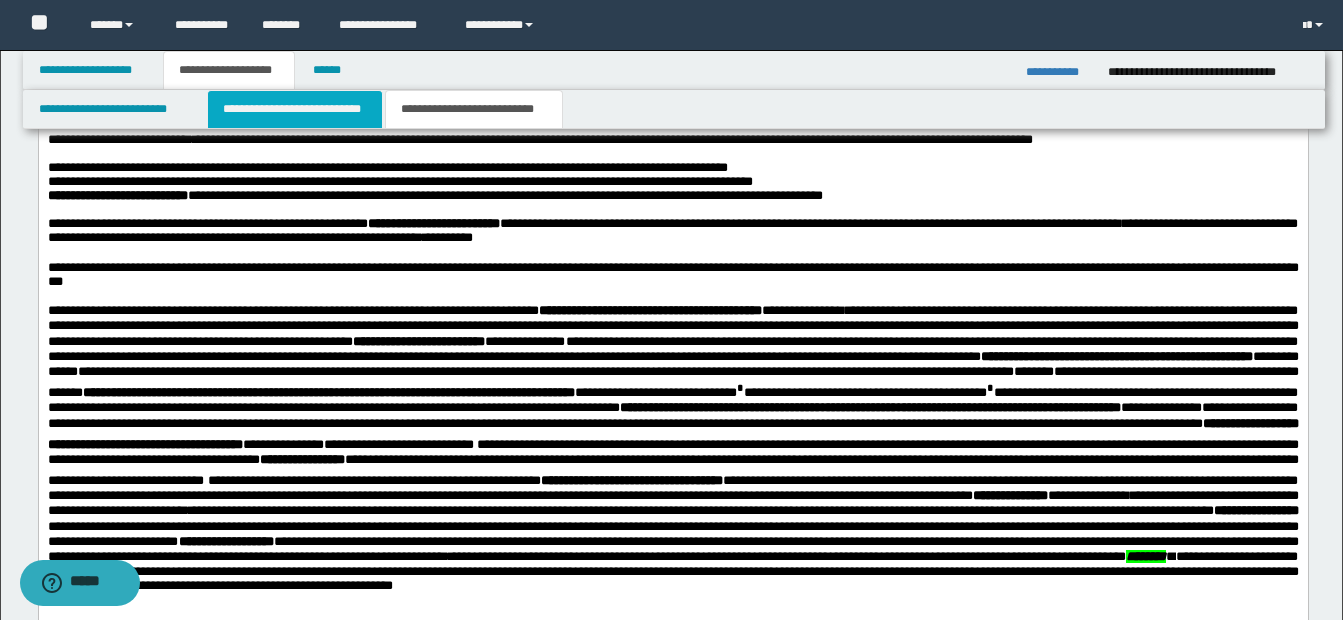 scroll, scrollTop: 0, scrollLeft: 0, axis: both 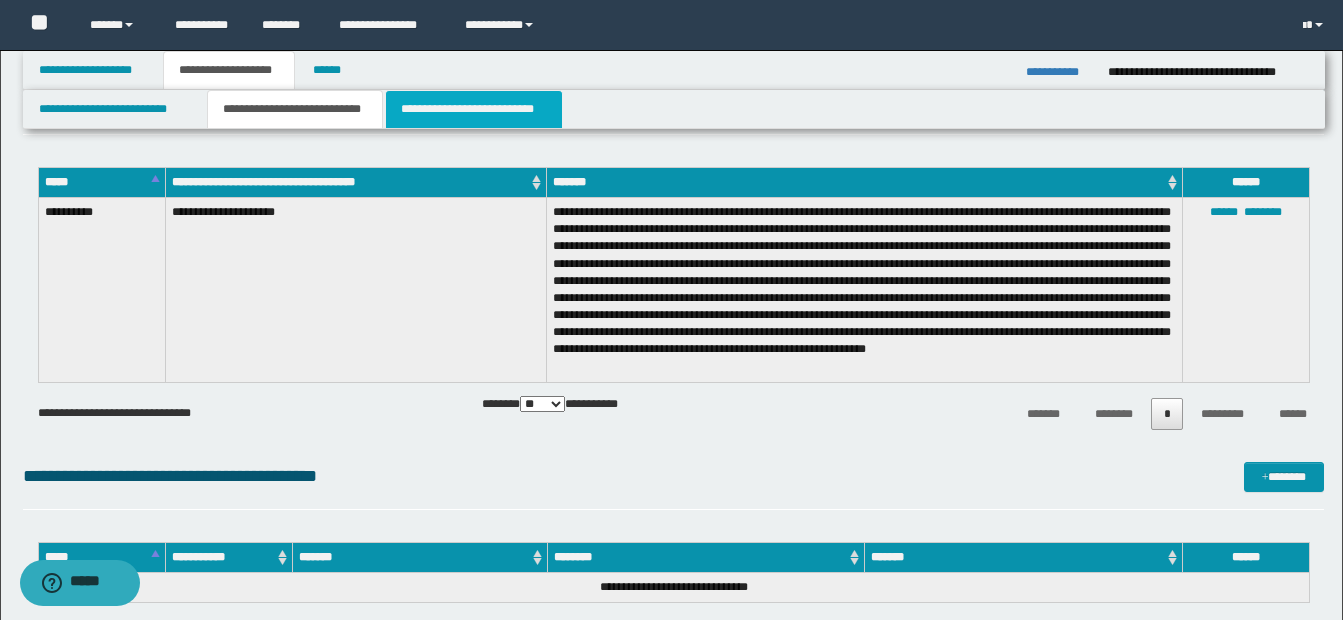 click on "**********" at bounding box center (474, 109) 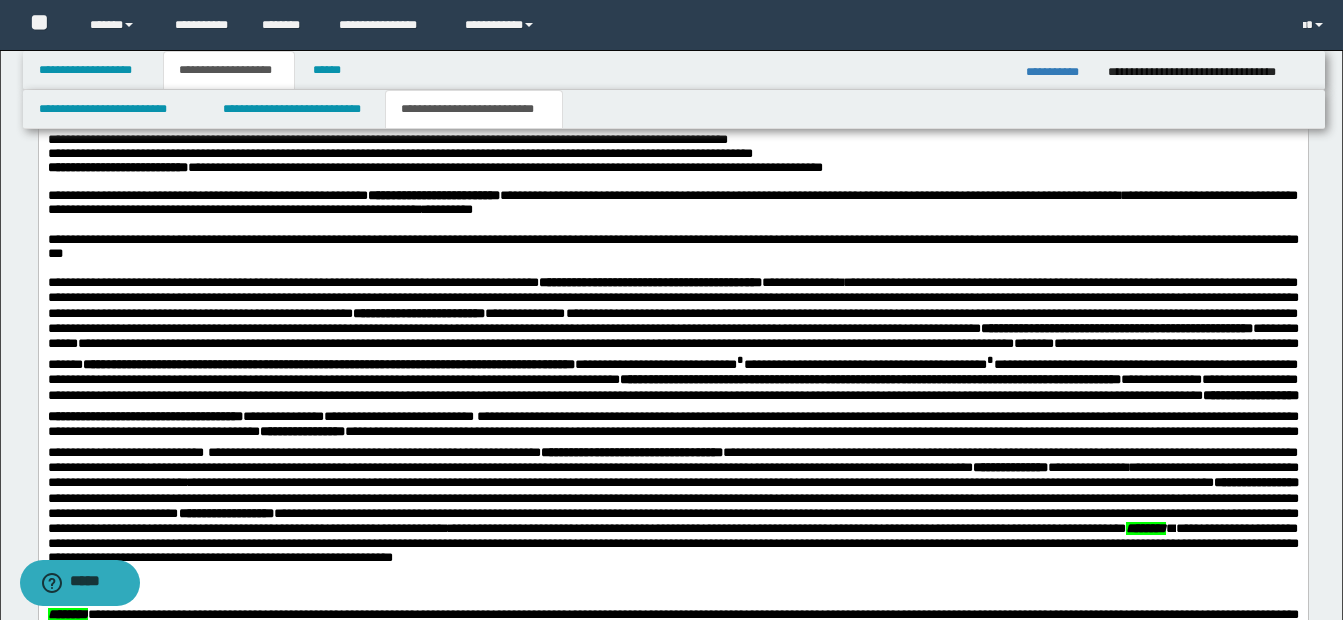 scroll, scrollTop: 825, scrollLeft: 0, axis: vertical 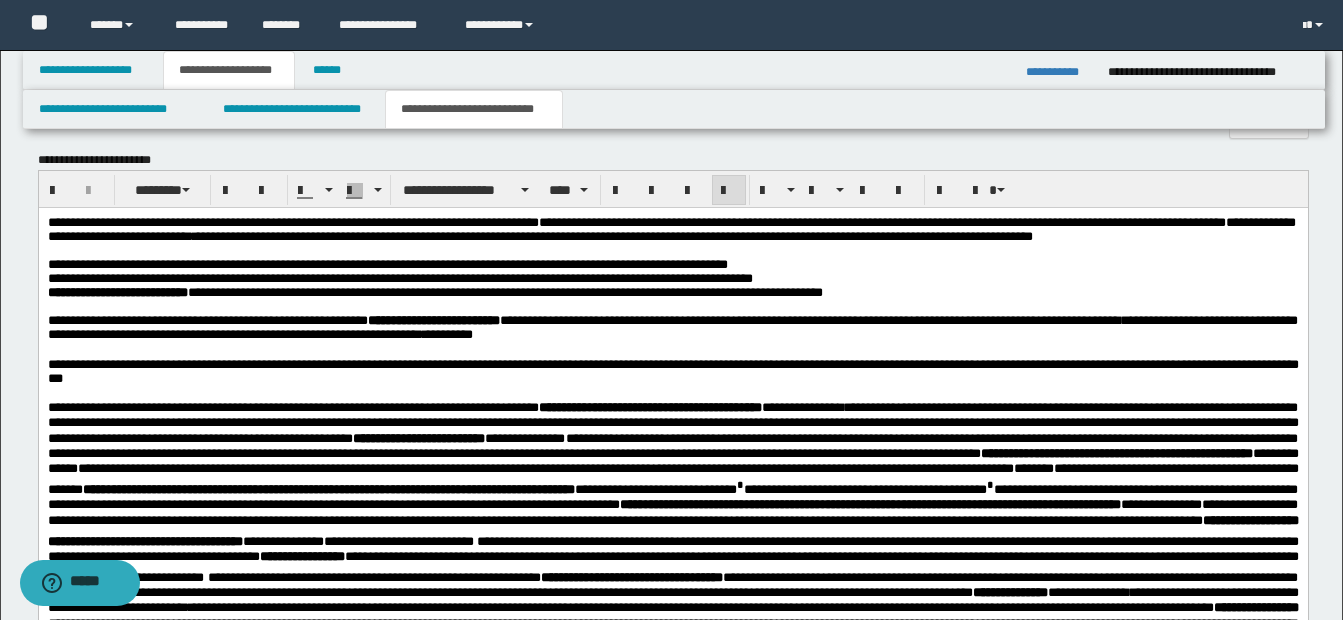 click on "**********" at bounding box center (607, 263) 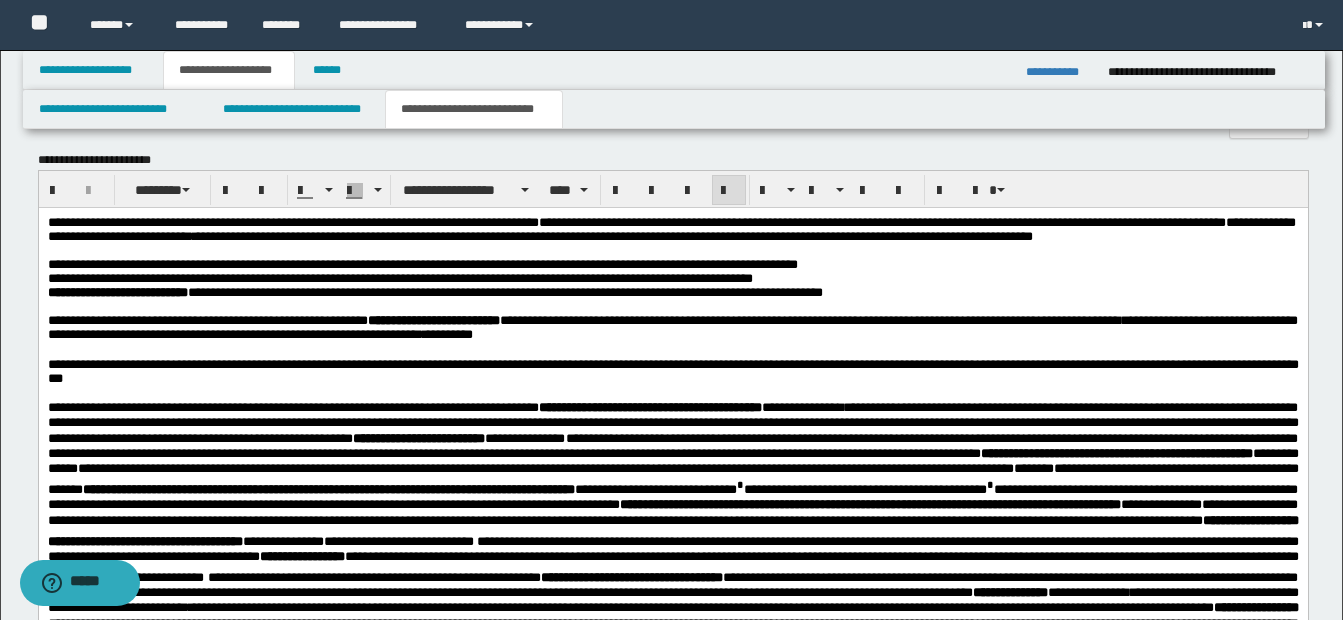 click on "**********" at bounding box center [671, 264] 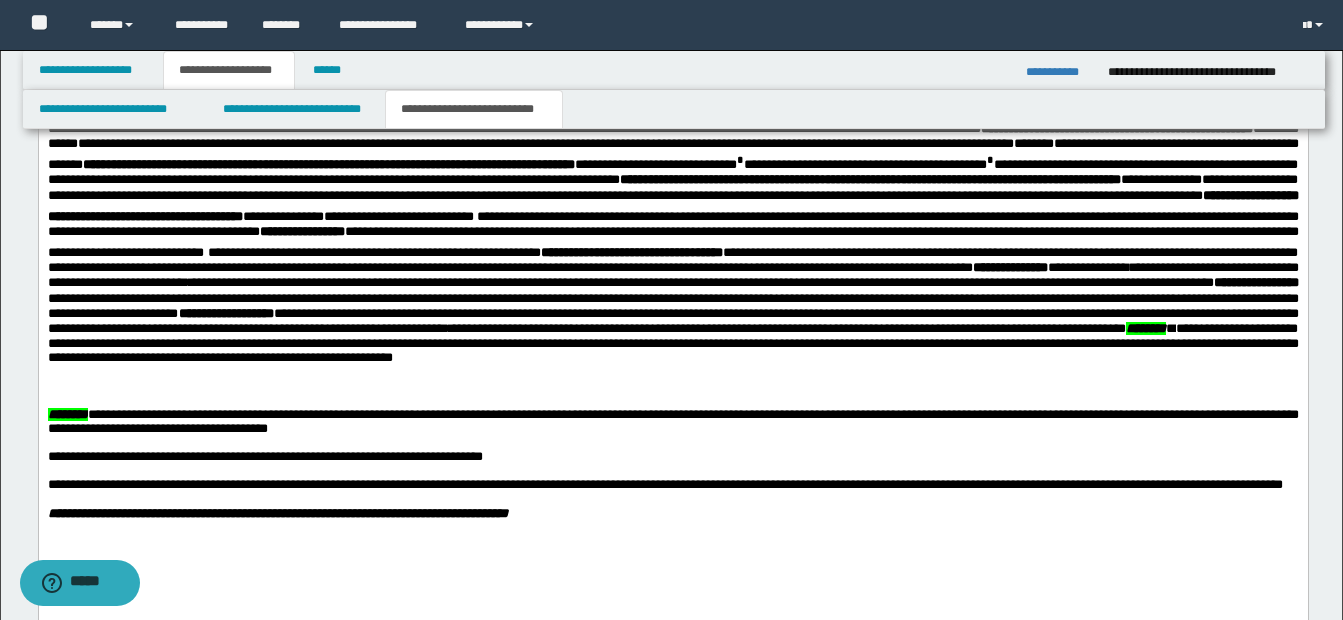 scroll, scrollTop: 964, scrollLeft: 0, axis: vertical 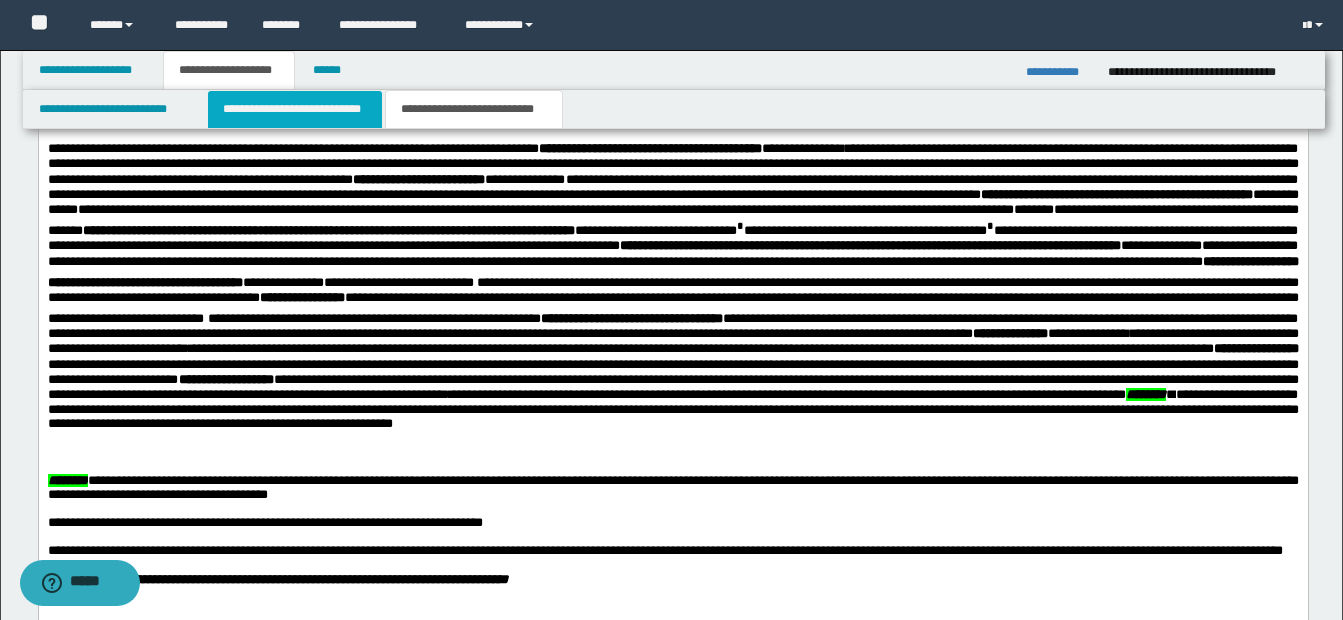 click on "**********" at bounding box center (295, 109) 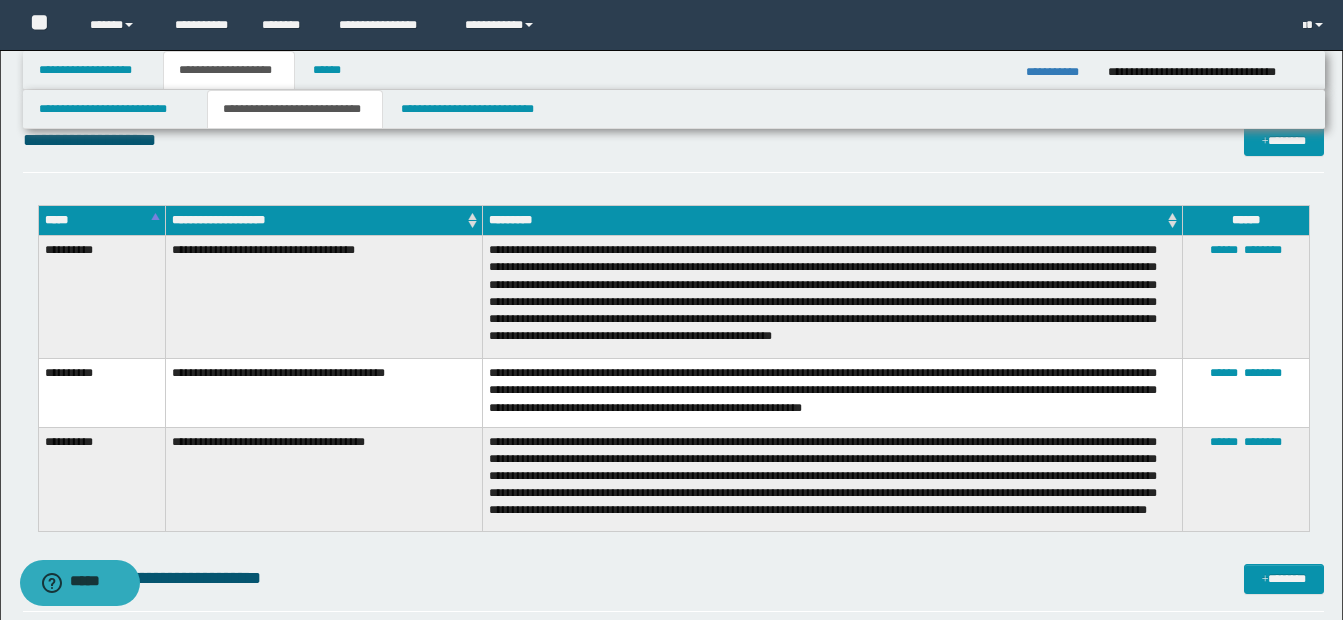 scroll, scrollTop: 1779, scrollLeft: 0, axis: vertical 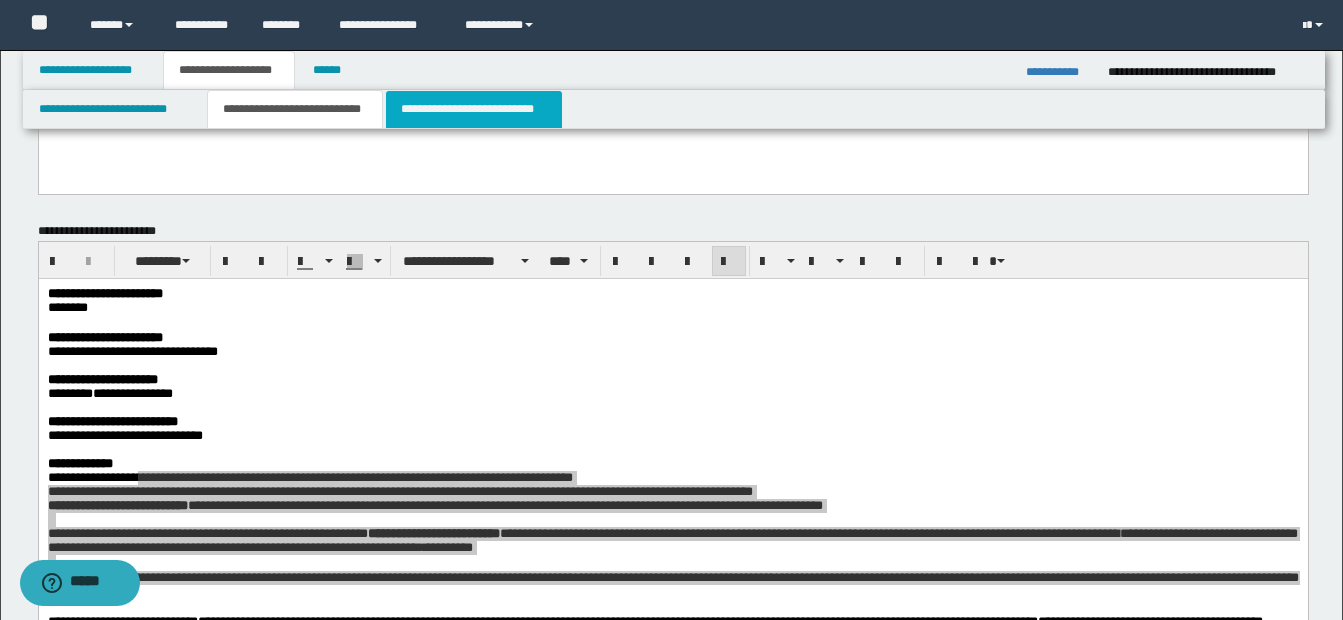 click on "**********" at bounding box center [474, 109] 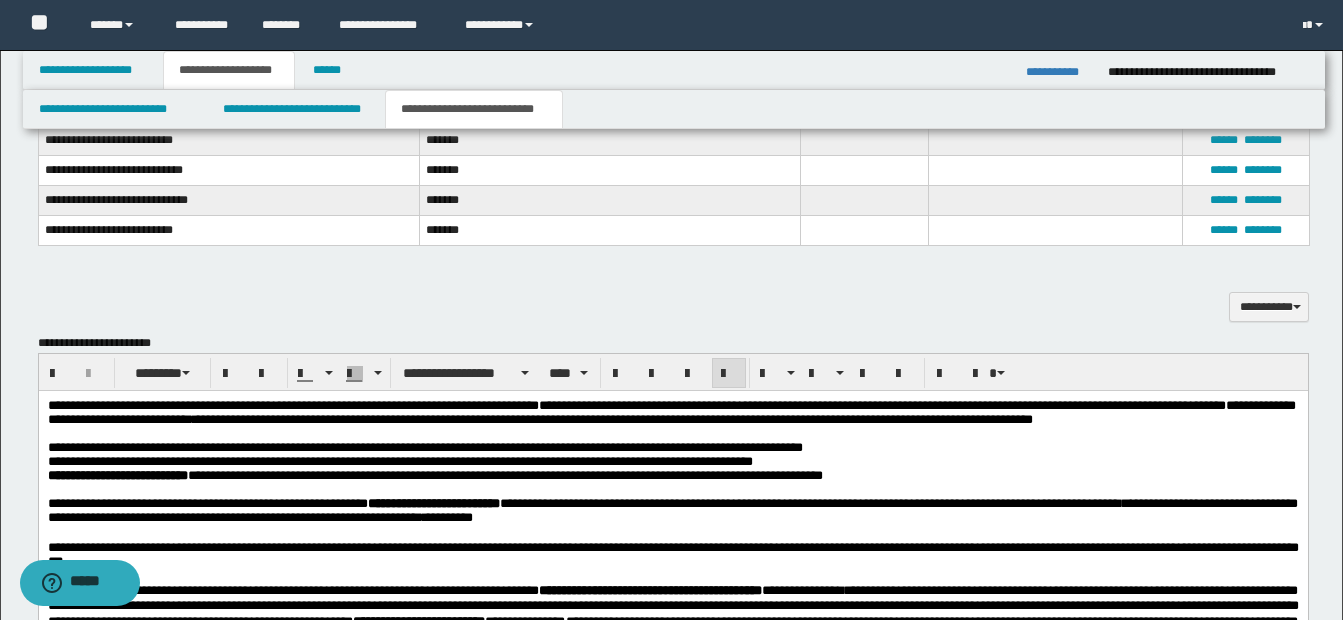 click on "**********" at bounding box center (671, 447) 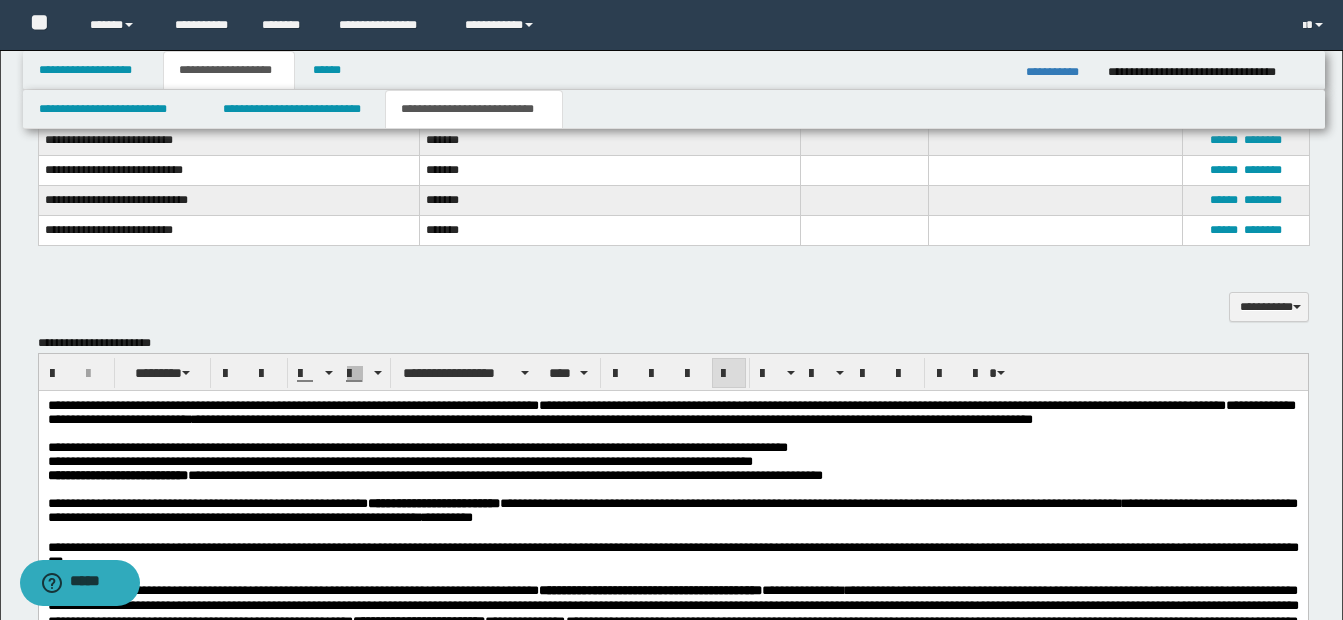 click on "**********" at bounding box center (637, 446) 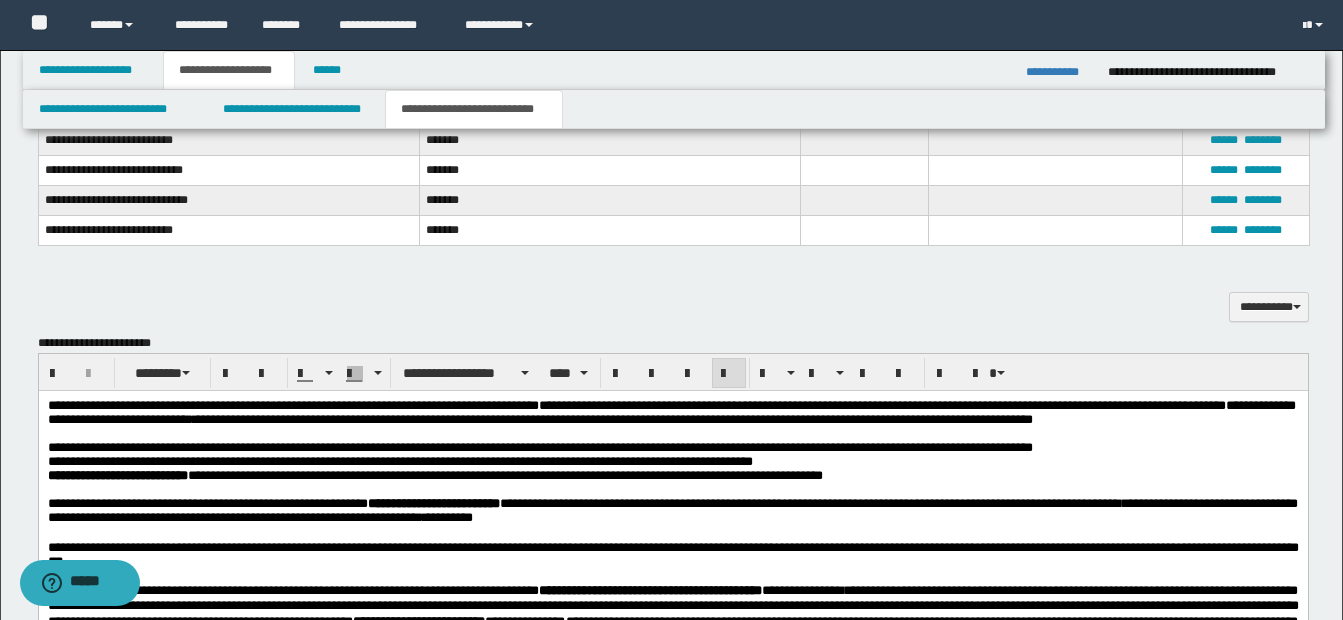 click on "**********" at bounding box center [671, 447] 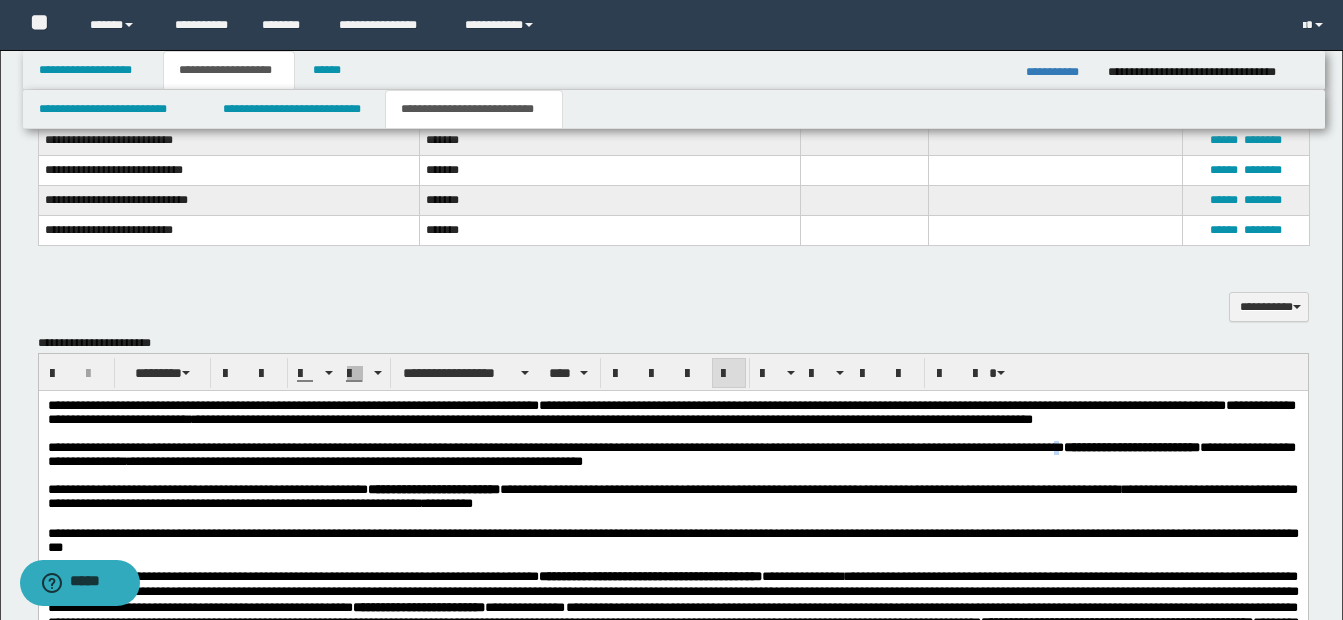 click on "**********" at bounding box center (776, 446) 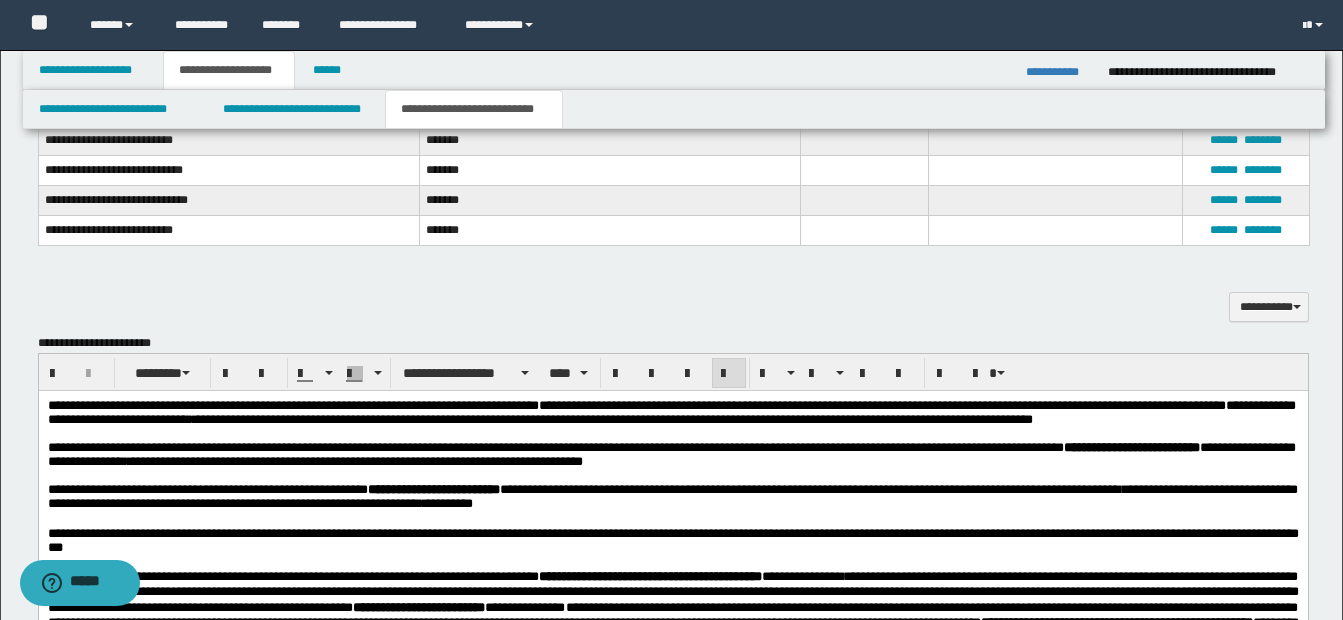 click on "**********" at bounding box center [671, 454] 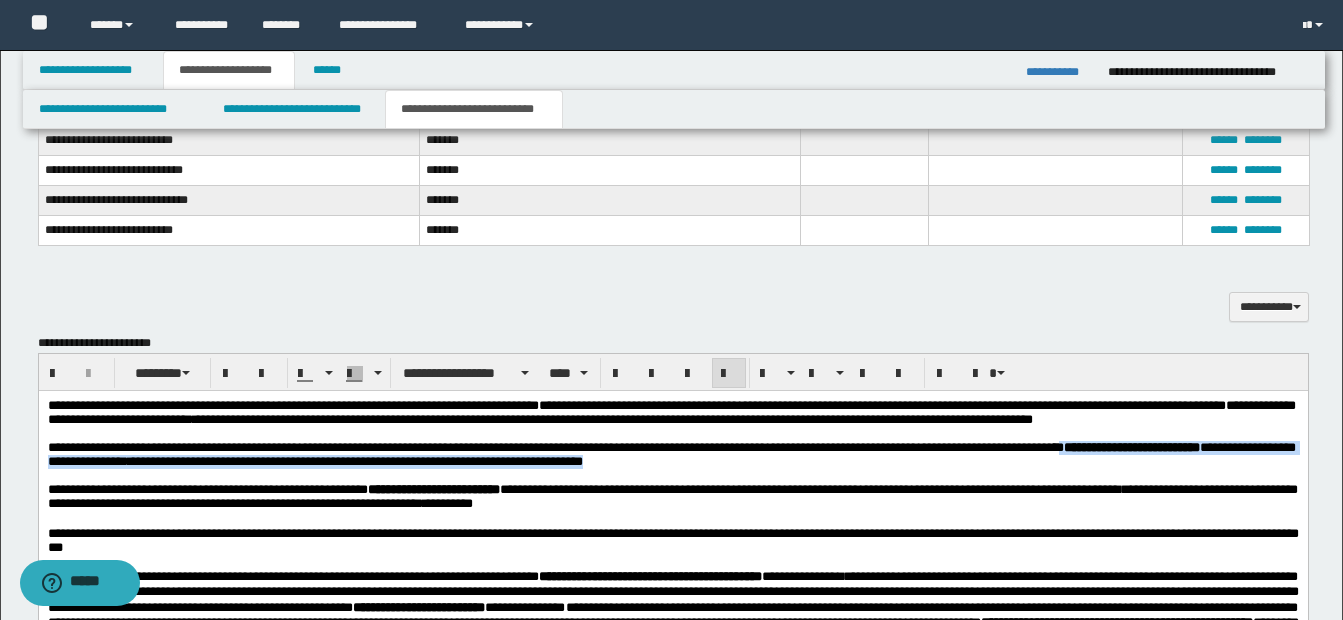 drag, startPoint x: 1177, startPoint y: 455, endPoint x: 1200, endPoint y: 470, distance: 27.45906 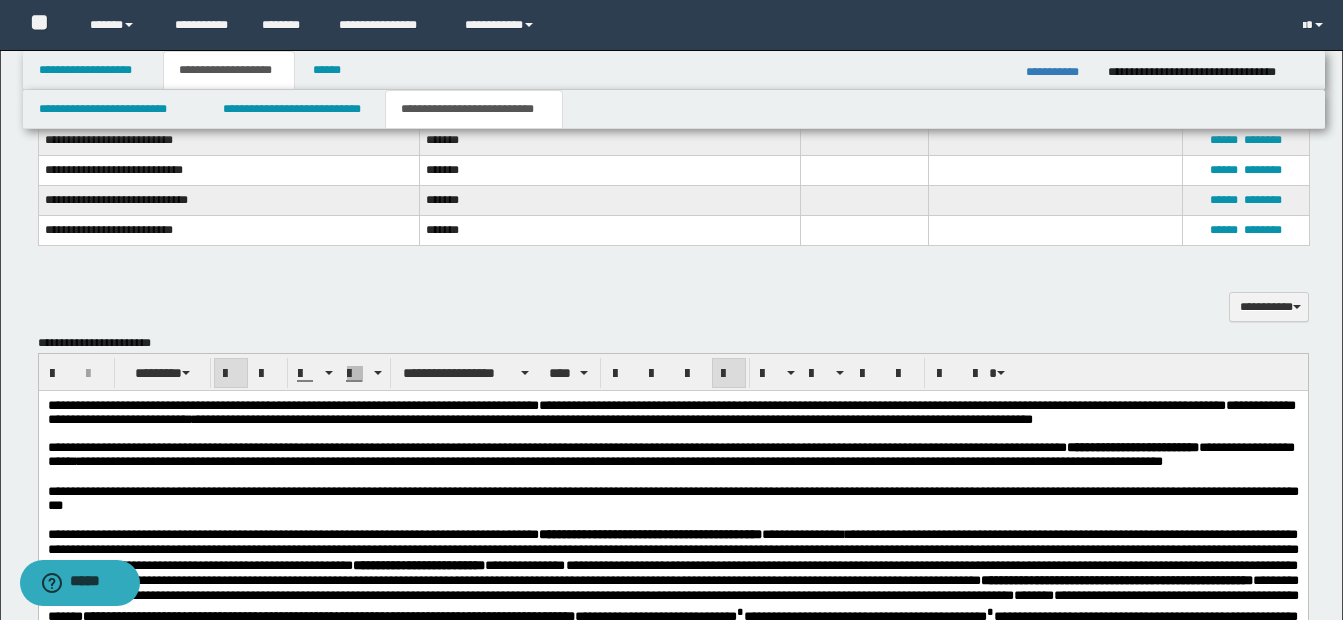 click on "**********" at bounding box center [670, 453] 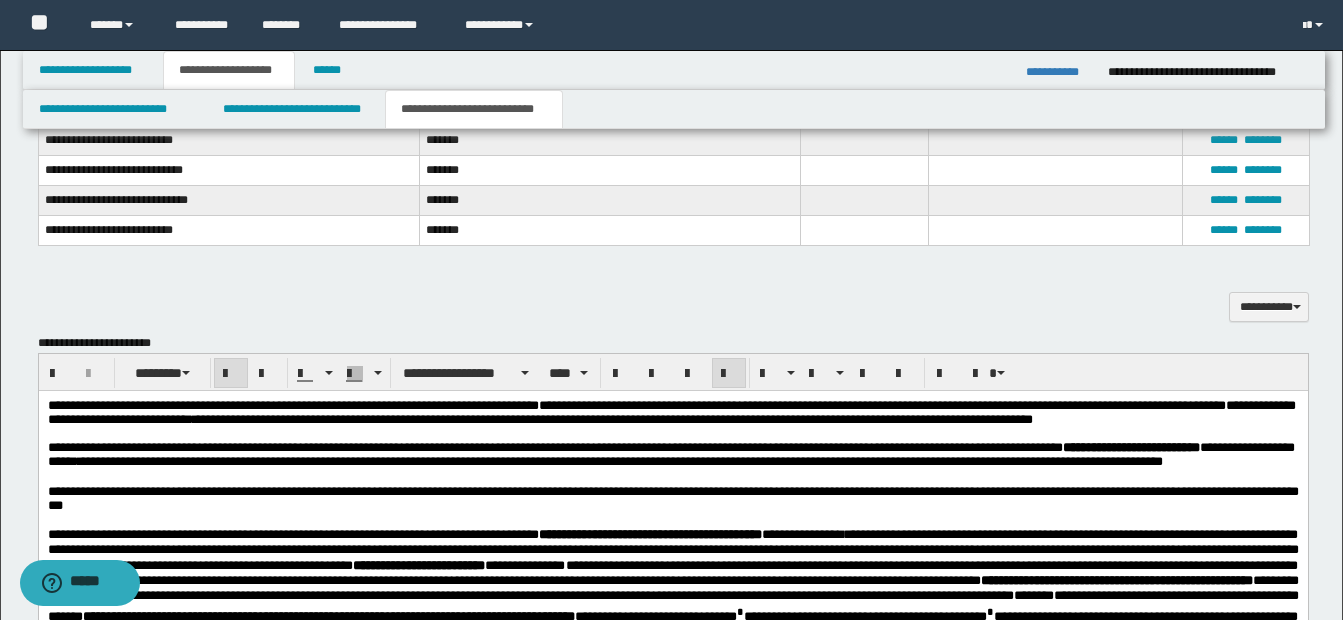 click on "**********" at bounding box center (317, 460) 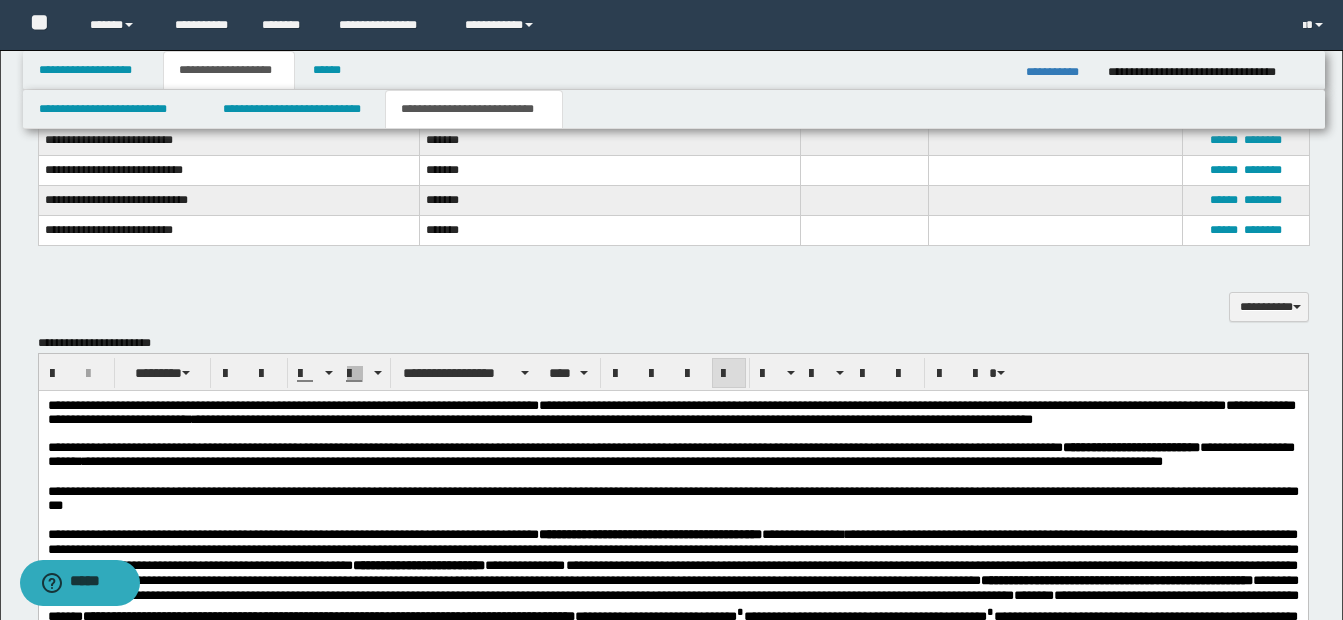click on "**********" at bounding box center (319, 460) 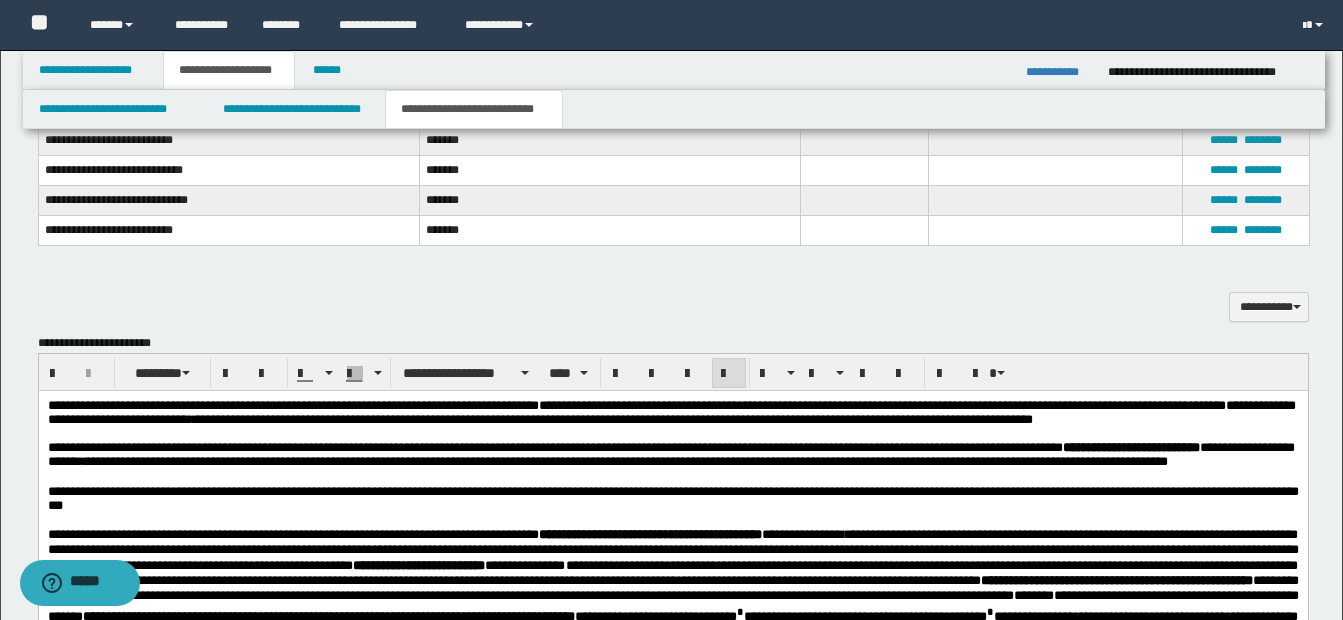 click on "**********" at bounding box center [839, 460] 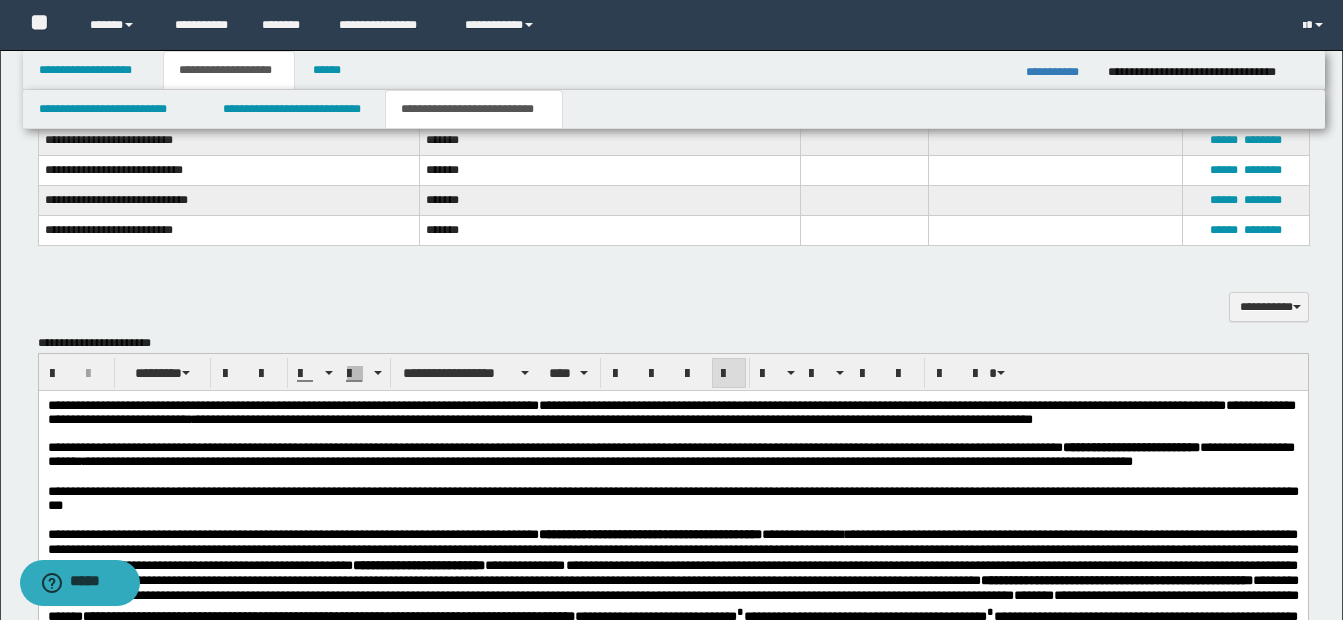 click on "**********" at bounding box center [822, 460] 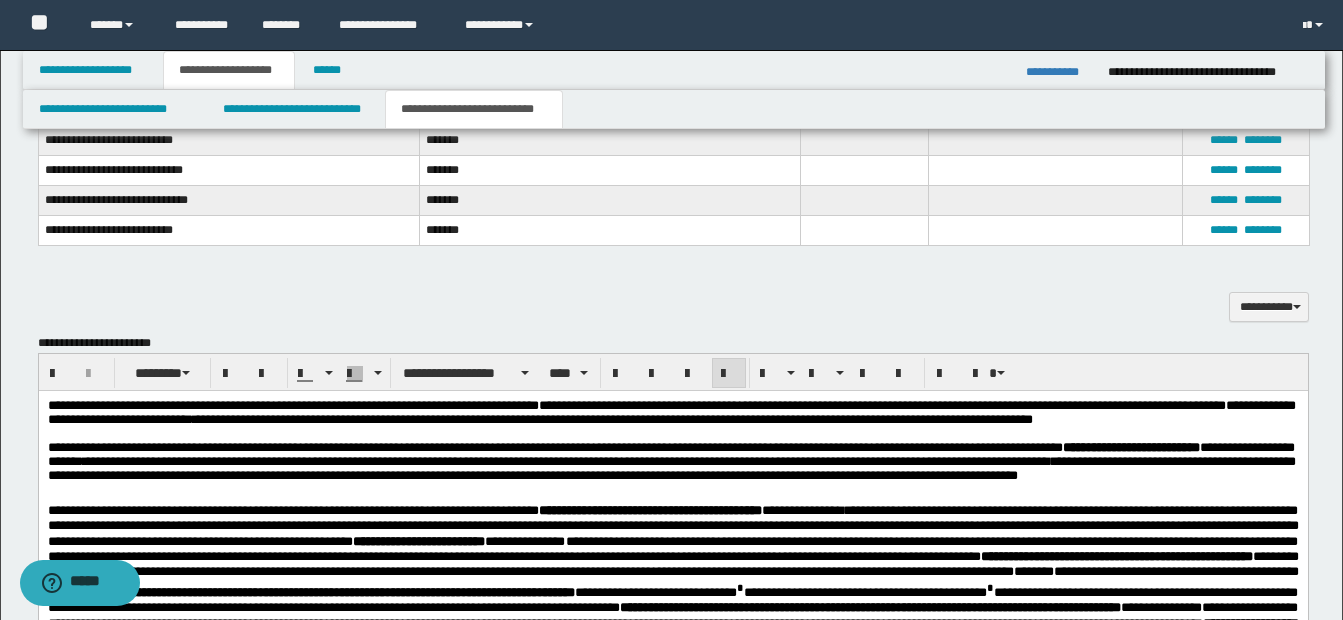 click on "**********" at bounding box center [671, 467] 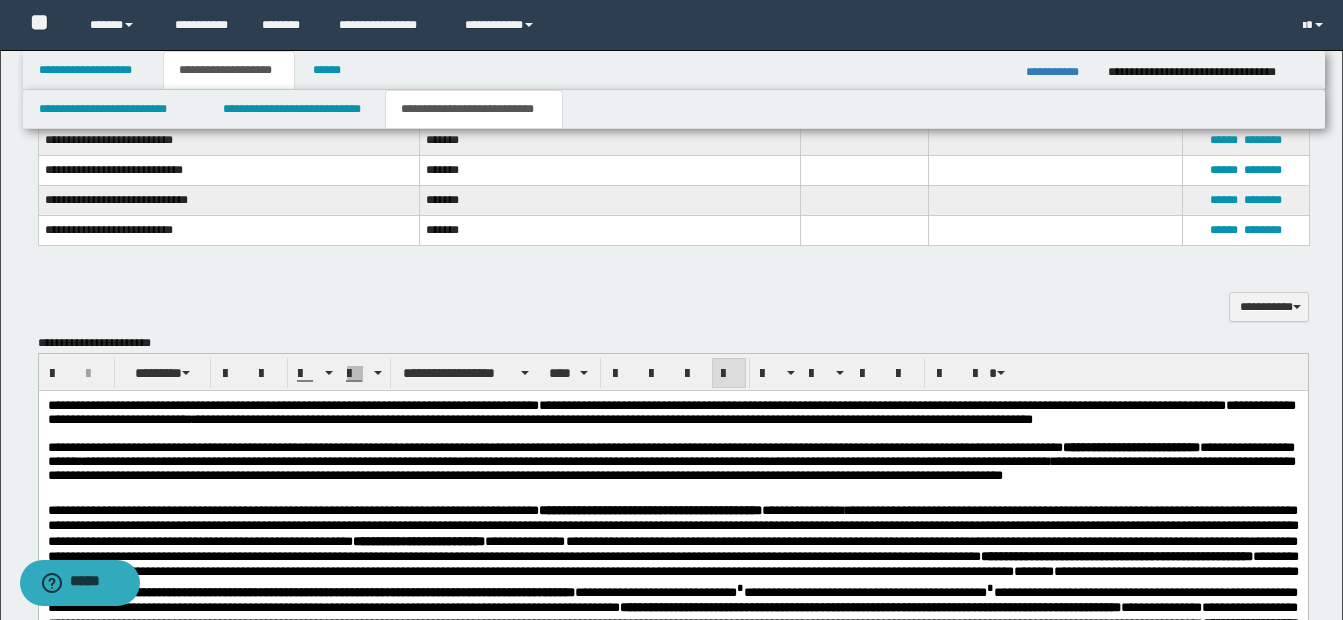 click on "**********" at bounding box center (806, 460) 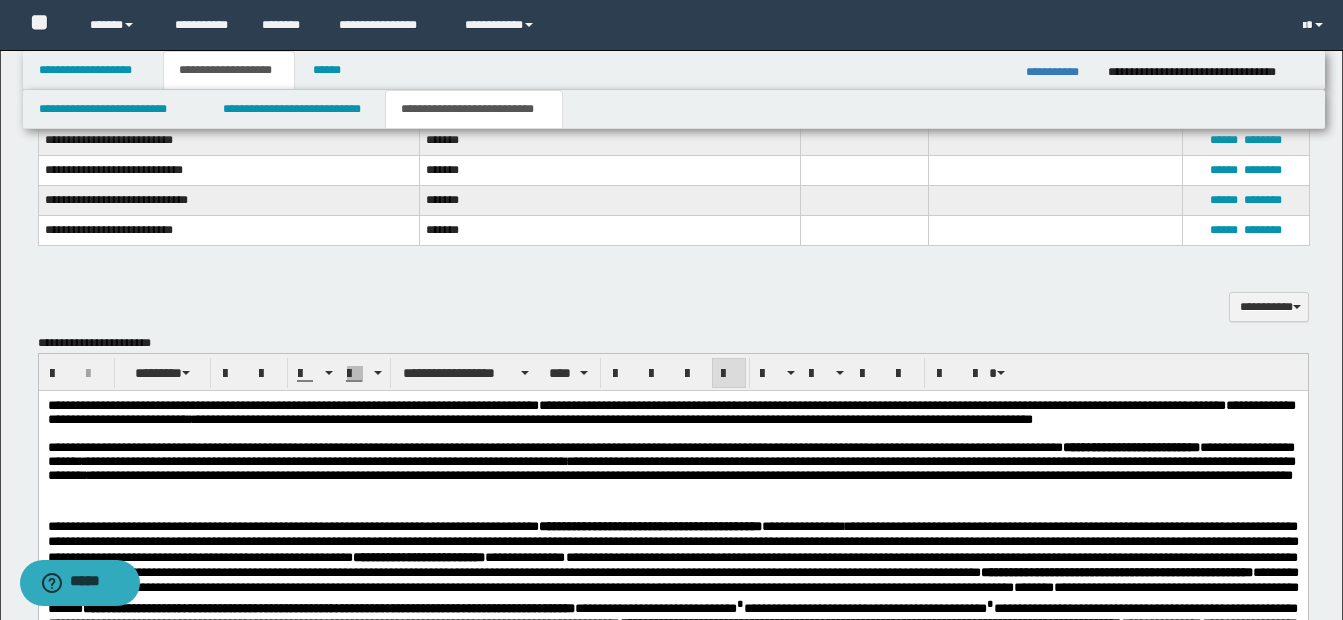 click on "**********" at bounding box center [689, 474] 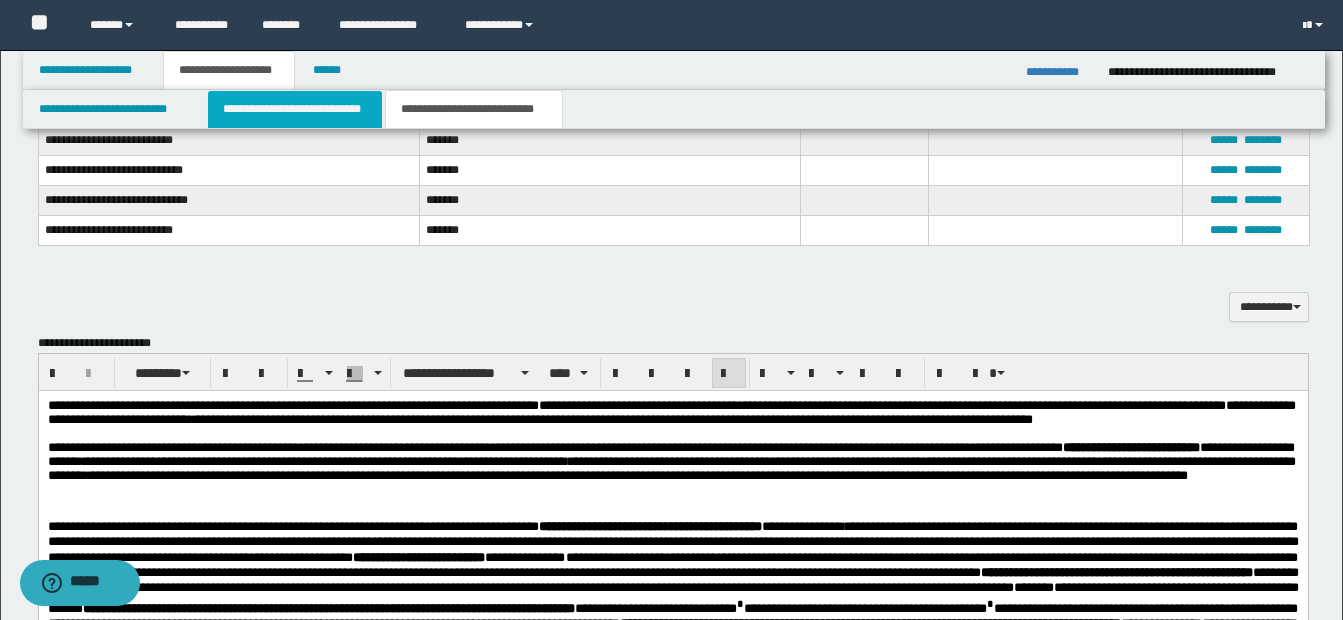 click on "**********" at bounding box center [295, 109] 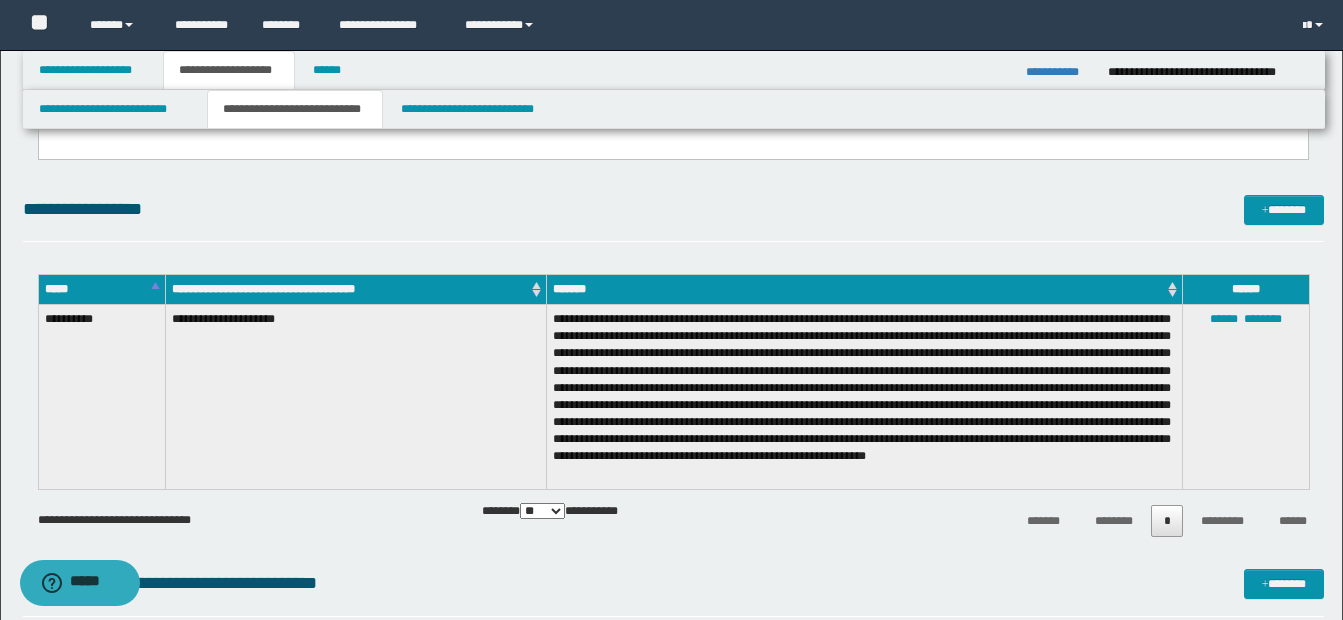 scroll, scrollTop: 1163, scrollLeft: 0, axis: vertical 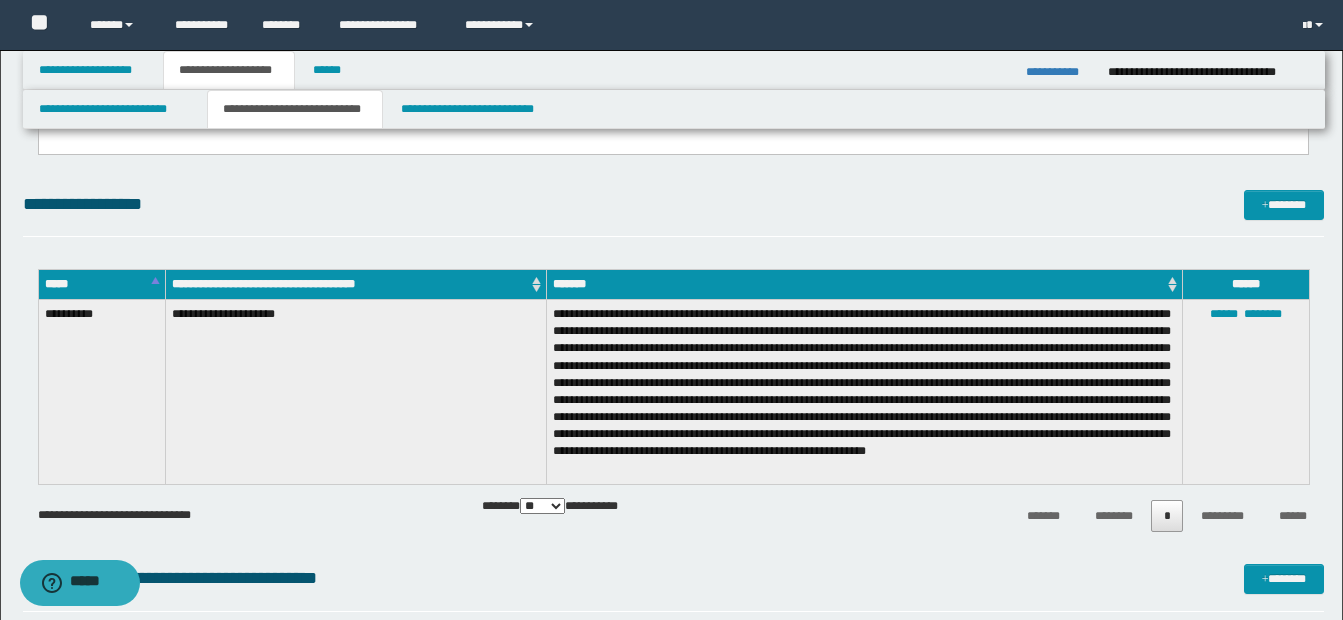 click on "**********" at bounding box center (671, 249) 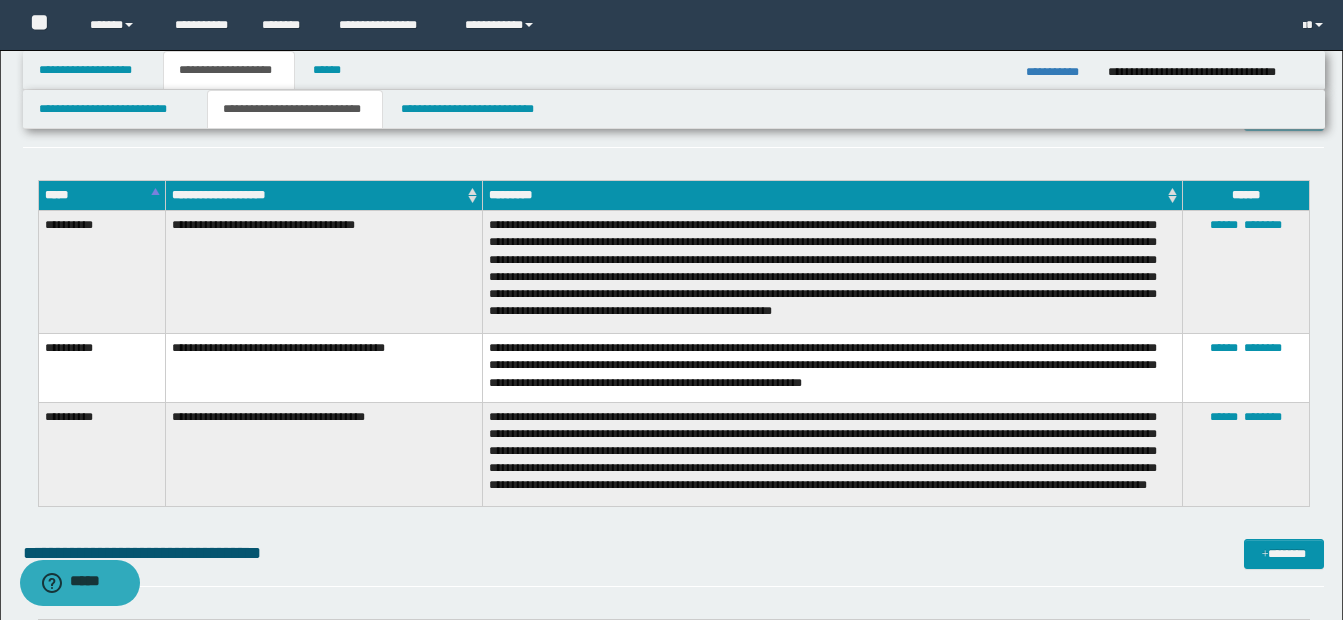 scroll, scrollTop: 1804, scrollLeft: 0, axis: vertical 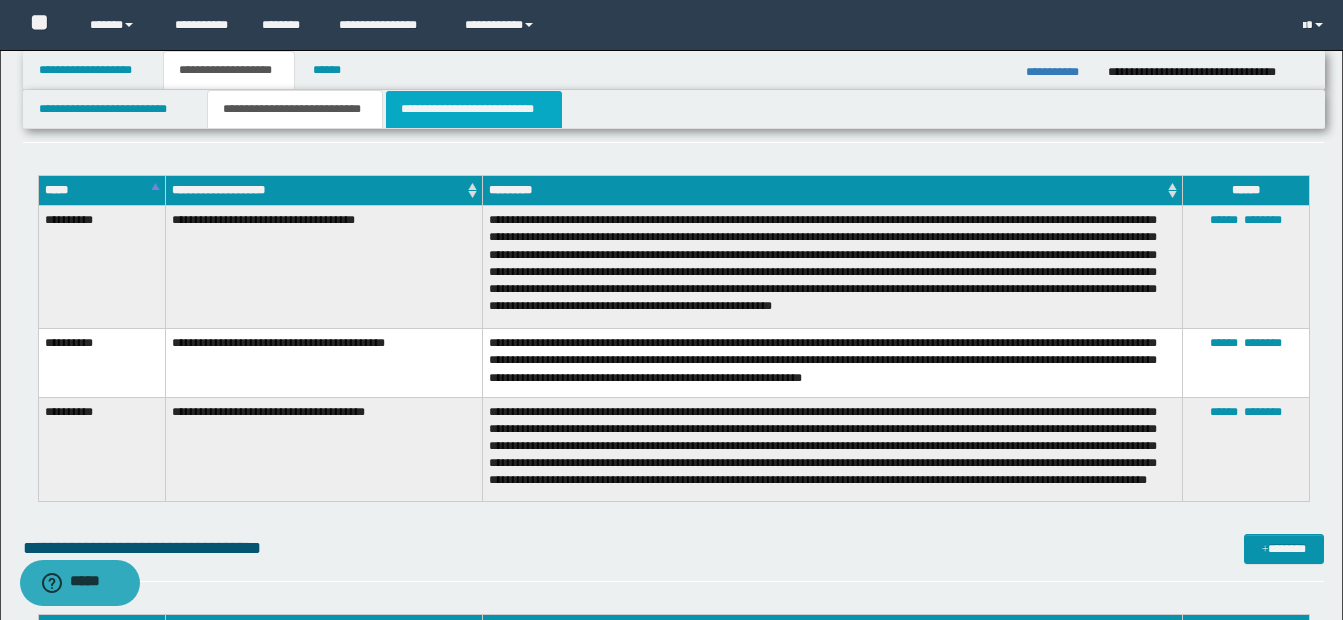 click on "**********" at bounding box center [474, 109] 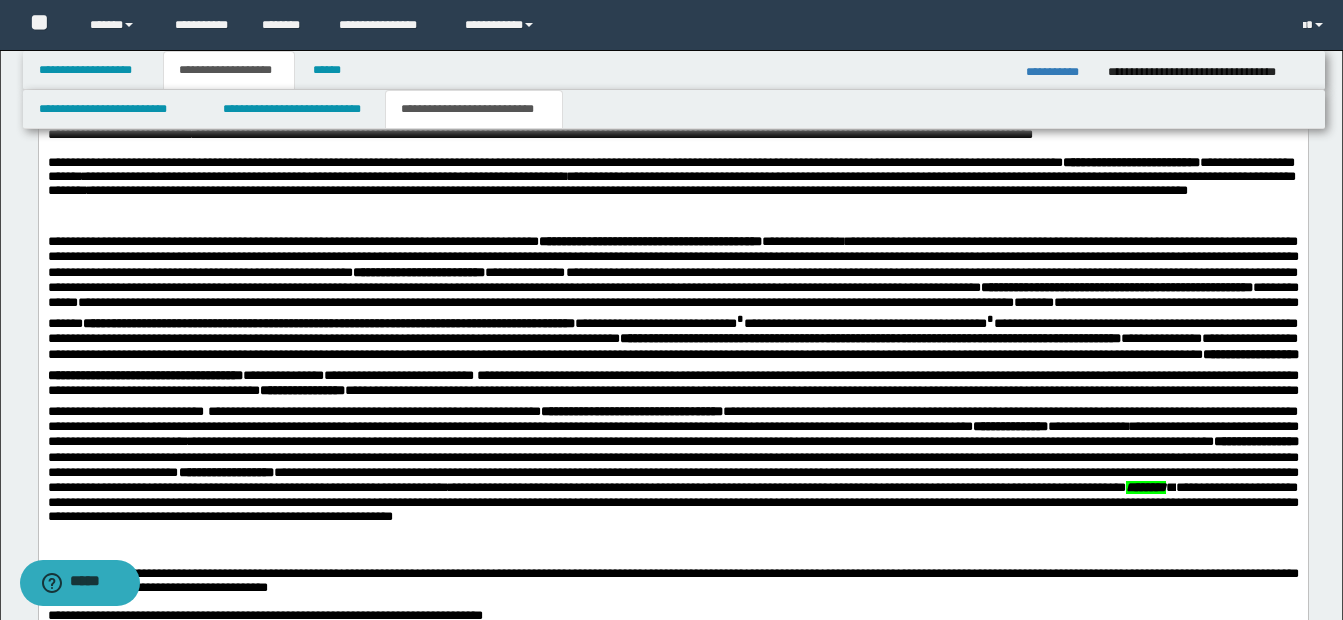 scroll, scrollTop: 788, scrollLeft: 0, axis: vertical 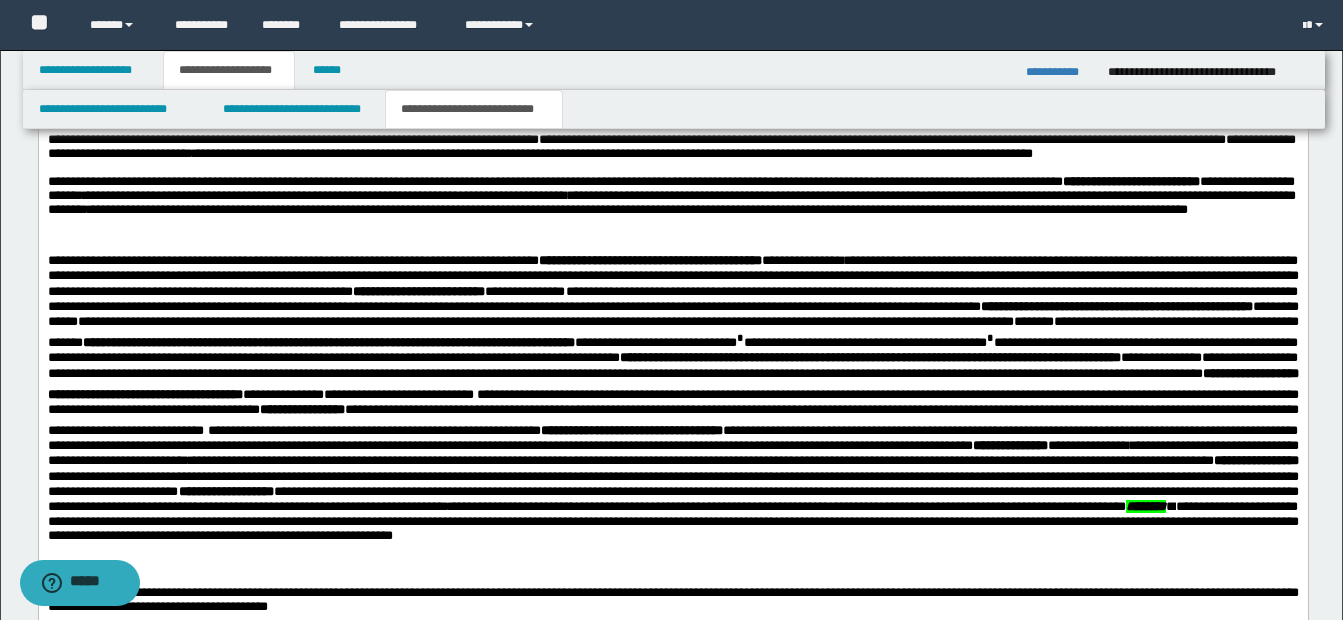 click on "**********" at bounding box center [637, 208] 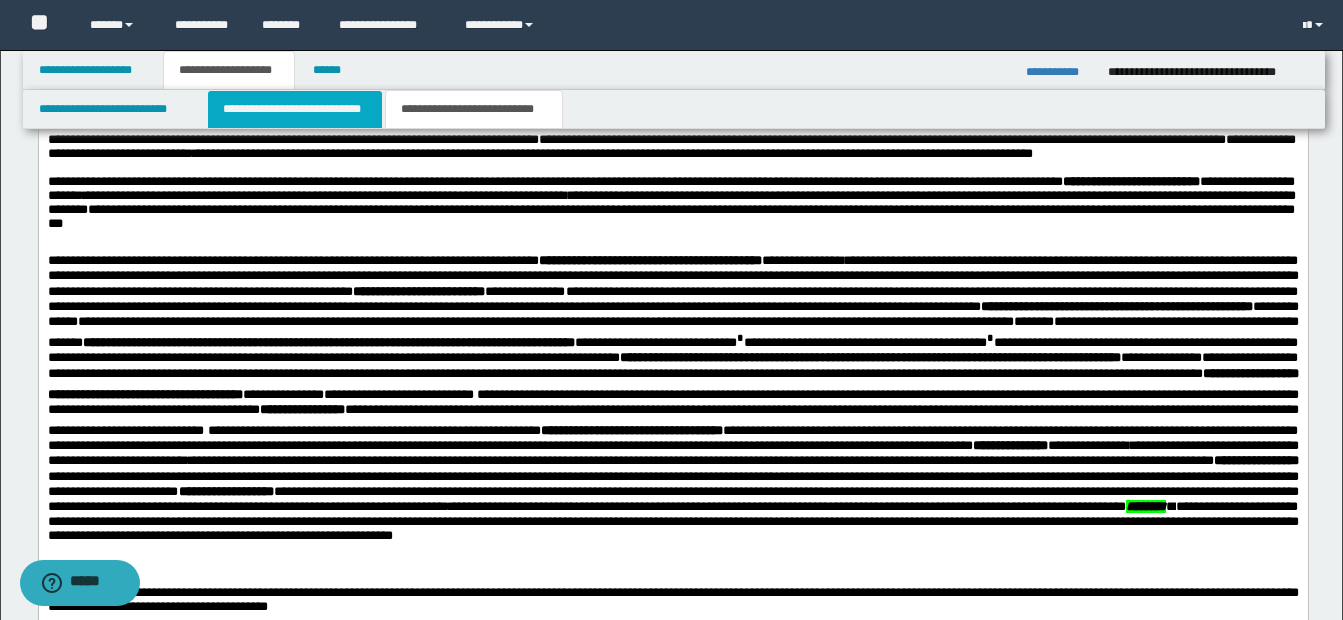 click on "**********" at bounding box center (295, 109) 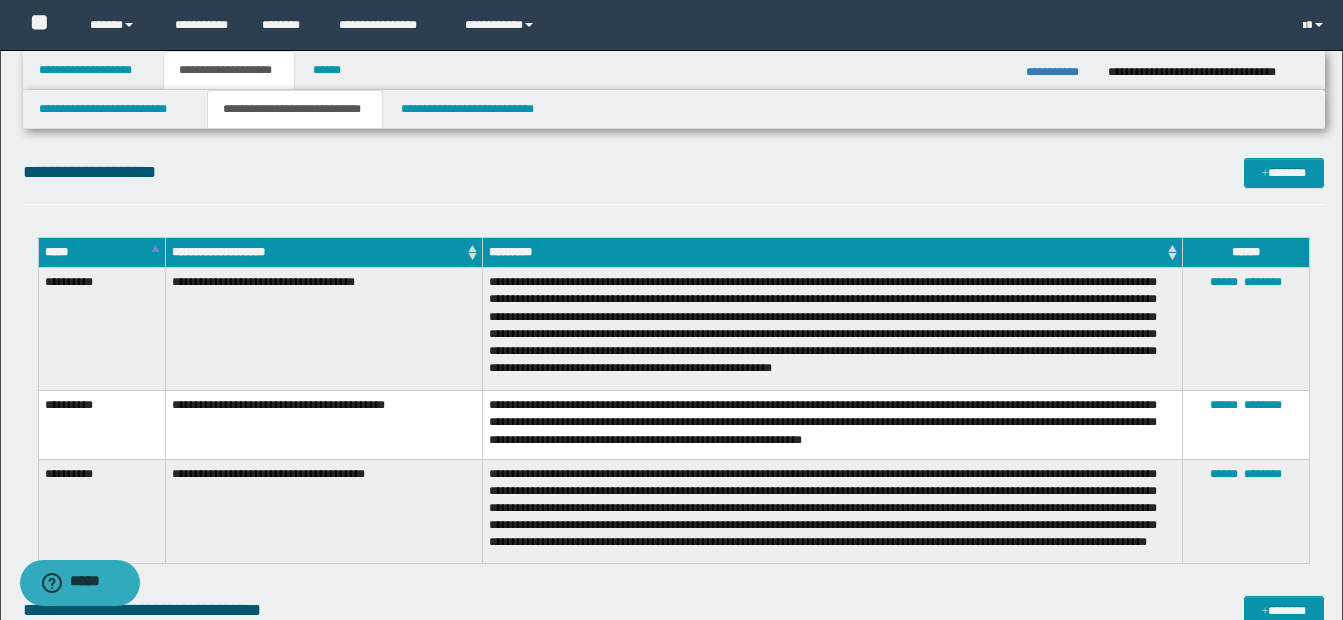 scroll, scrollTop: 1762, scrollLeft: 0, axis: vertical 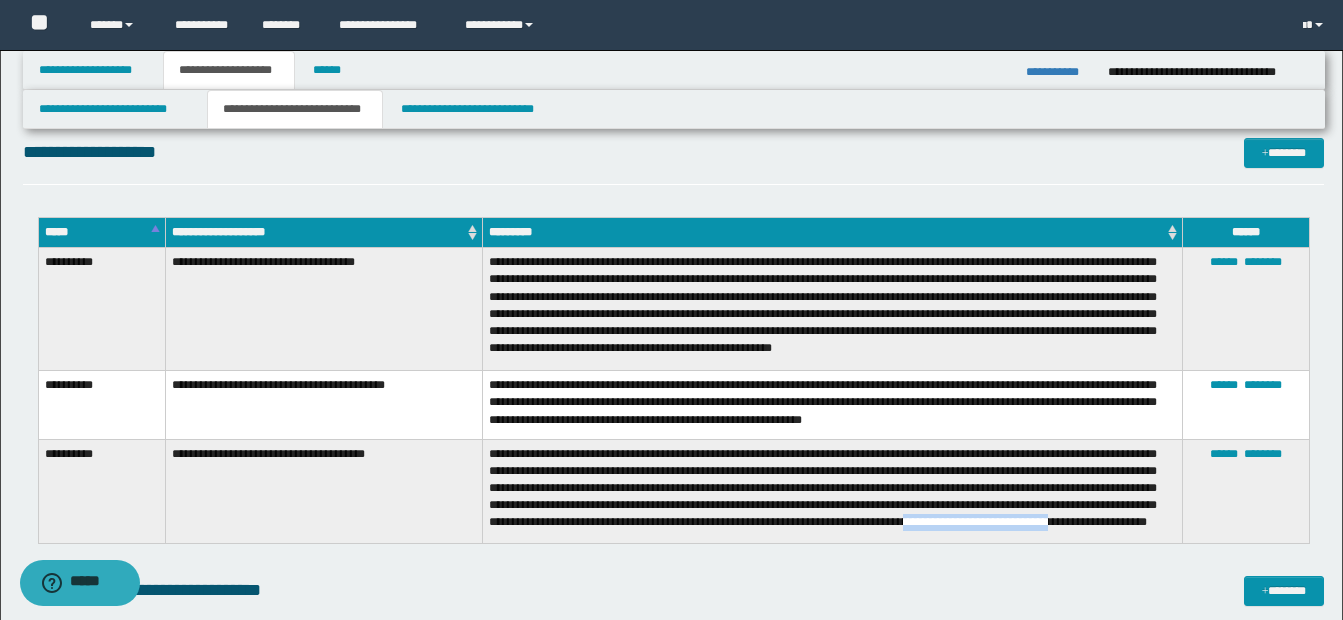 drag, startPoint x: 1081, startPoint y: 510, endPoint x: 559, endPoint y: 532, distance: 522.4634 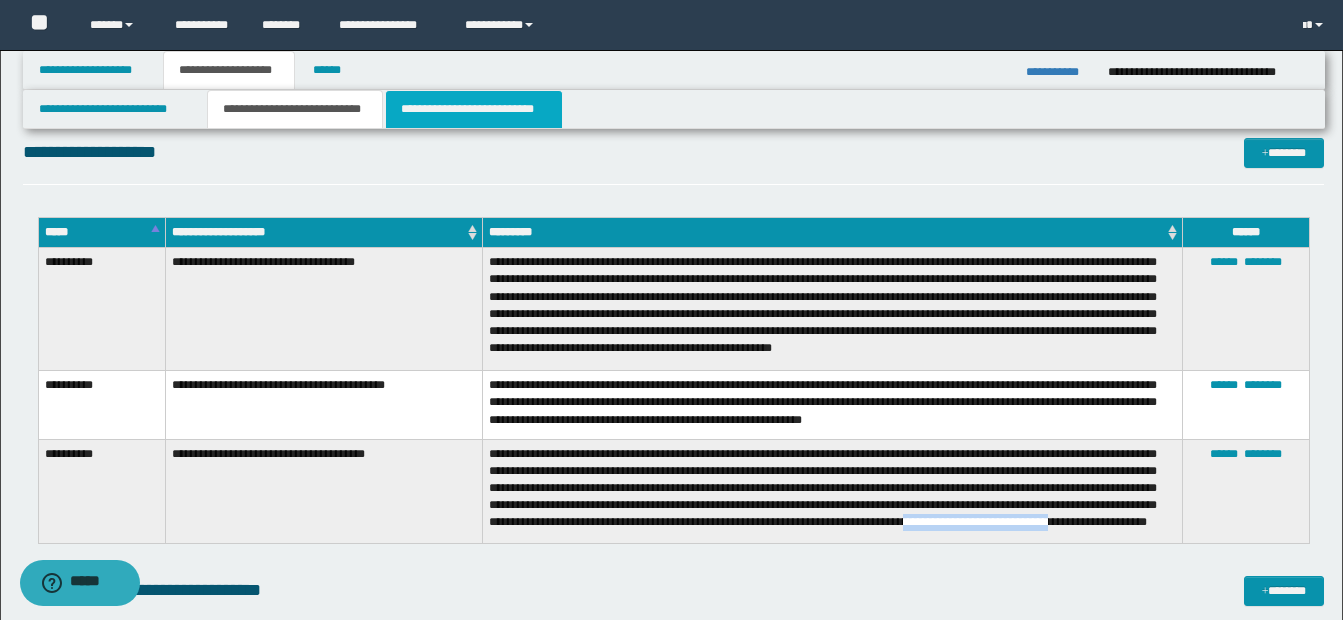 click on "**********" at bounding box center (474, 109) 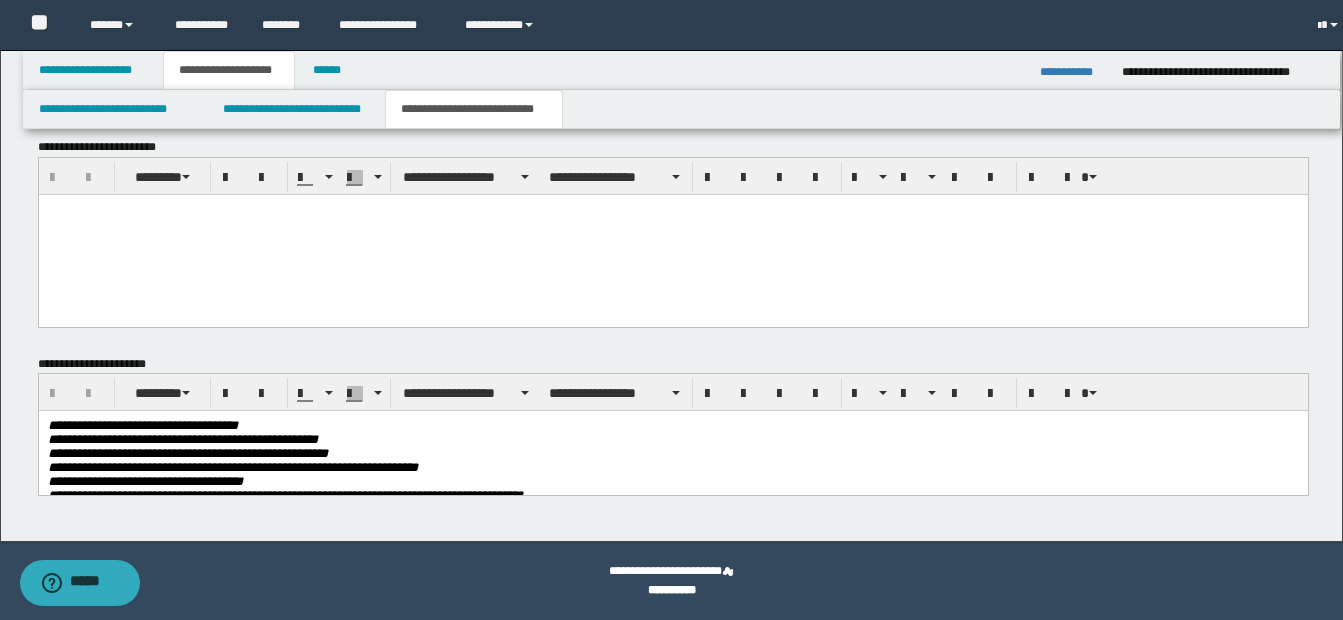 scroll, scrollTop: 1524, scrollLeft: 0, axis: vertical 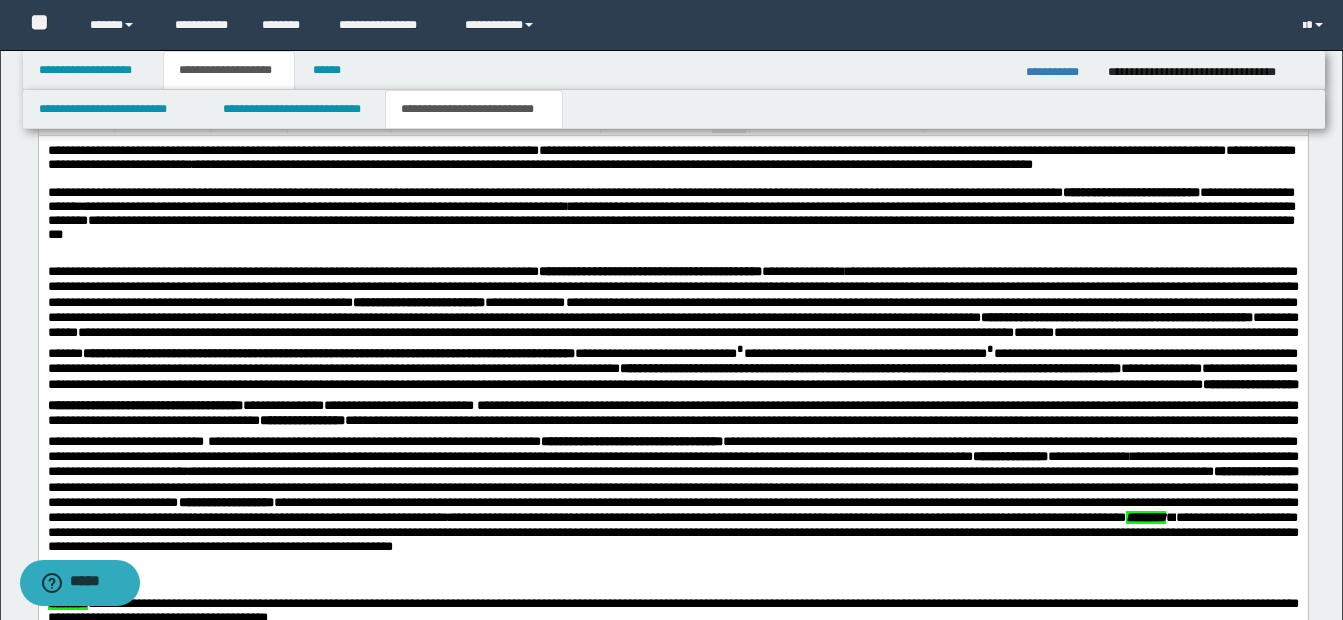 click on "**********" at bounding box center (670, 226) 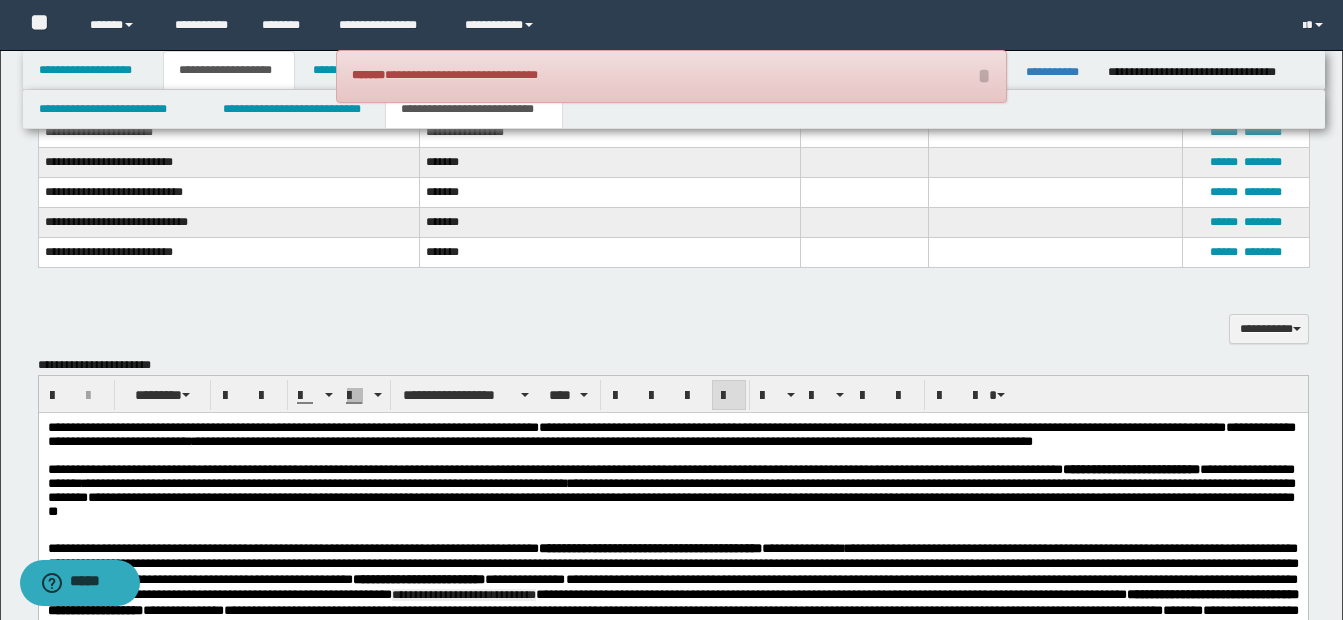 scroll, scrollTop: 485, scrollLeft: 0, axis: vertical 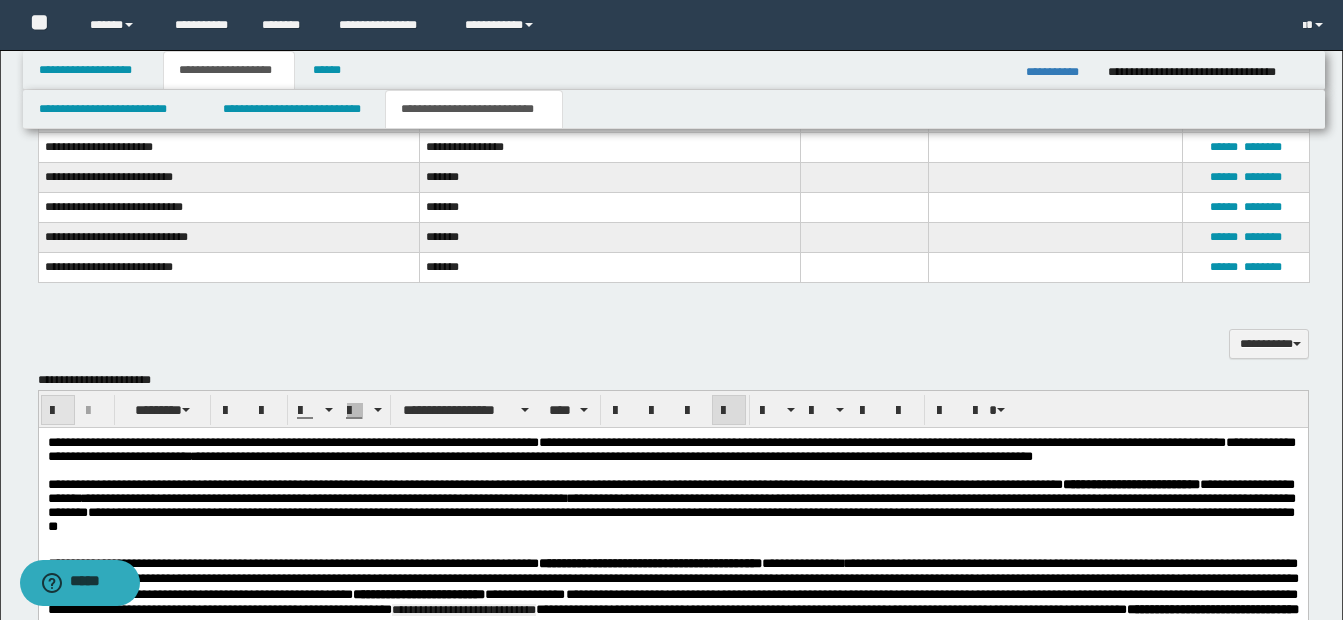 click at bounding box center [58, 411] 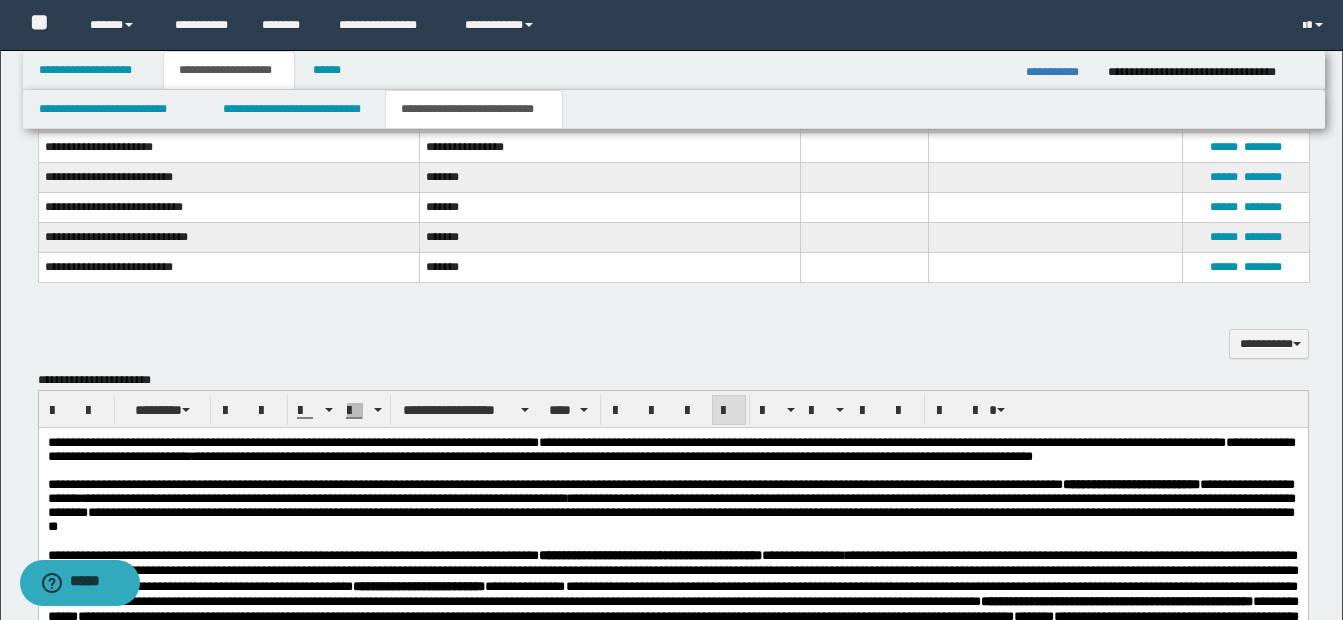 click on "**********" at bounding box center (670, 518) 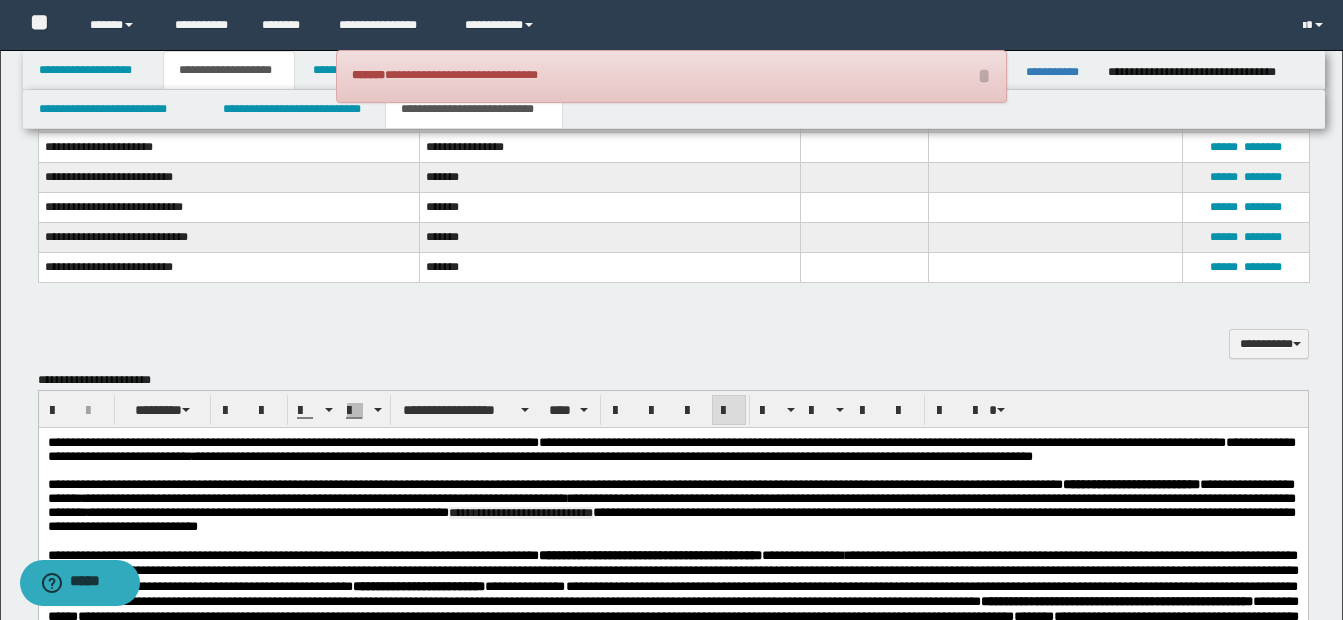 click on "**********" at bounding box center [519, 512] 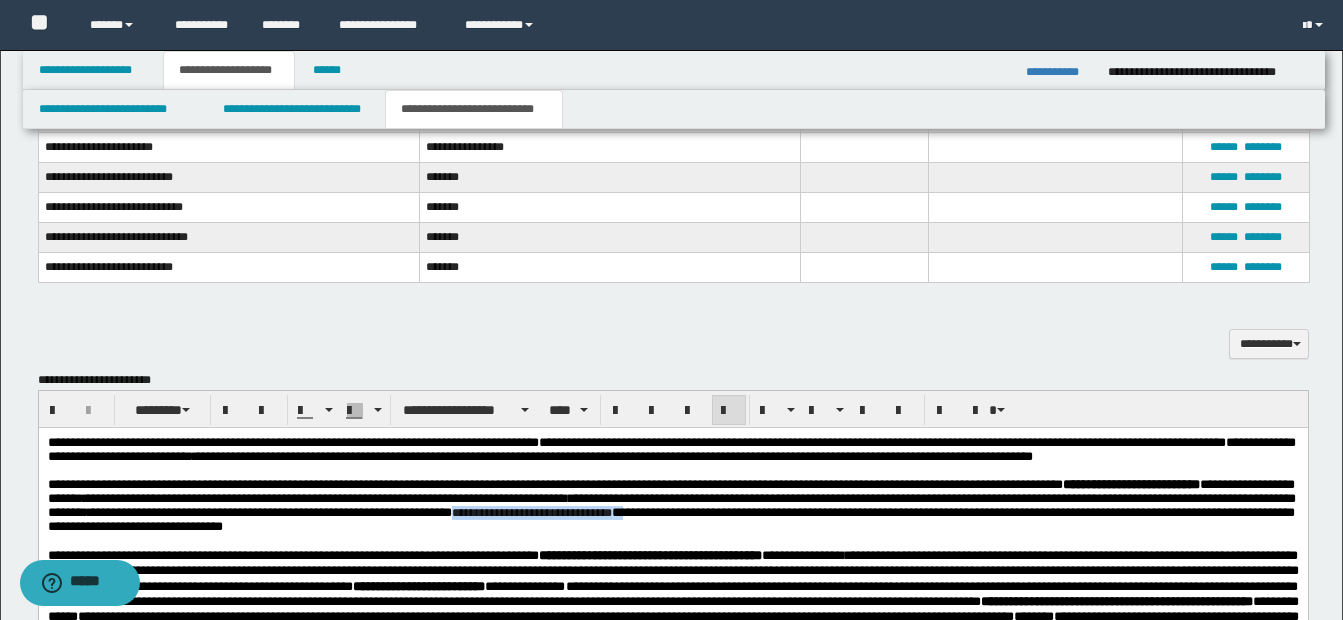drag, startPoint x: 676, startPoint y: 523, endPoint x: 860, endPoint y: 522, distance: 184.00272 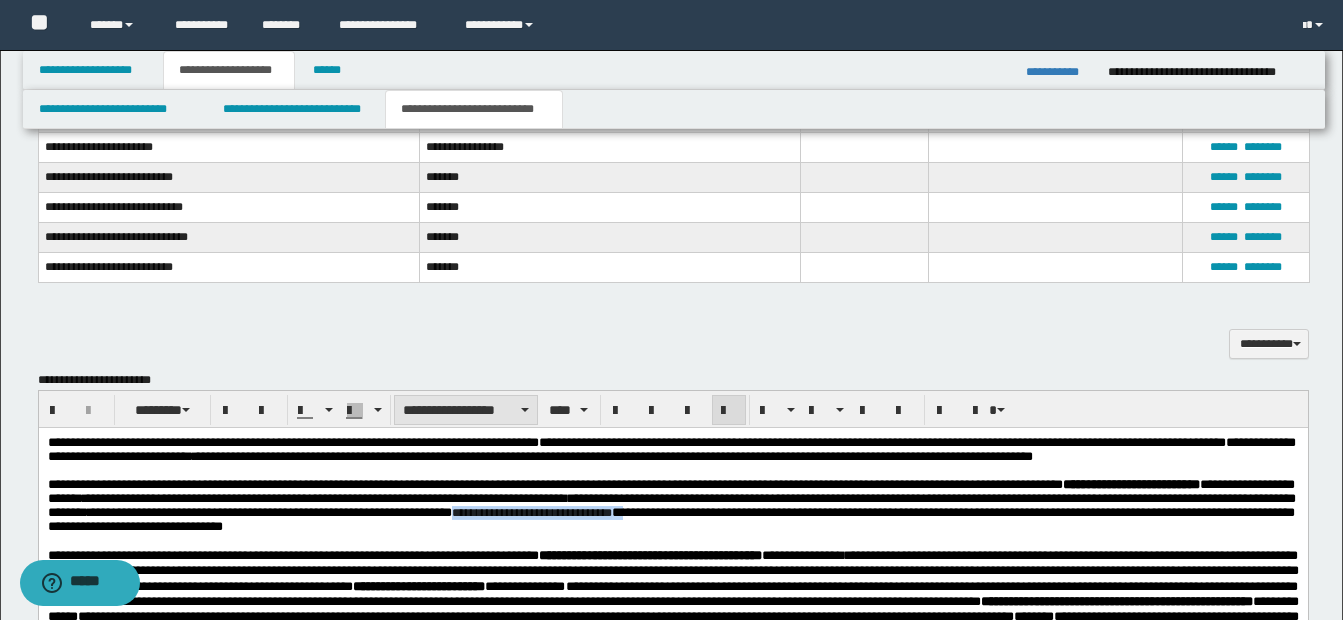 click on "**********" at bounding box center [466, 410] 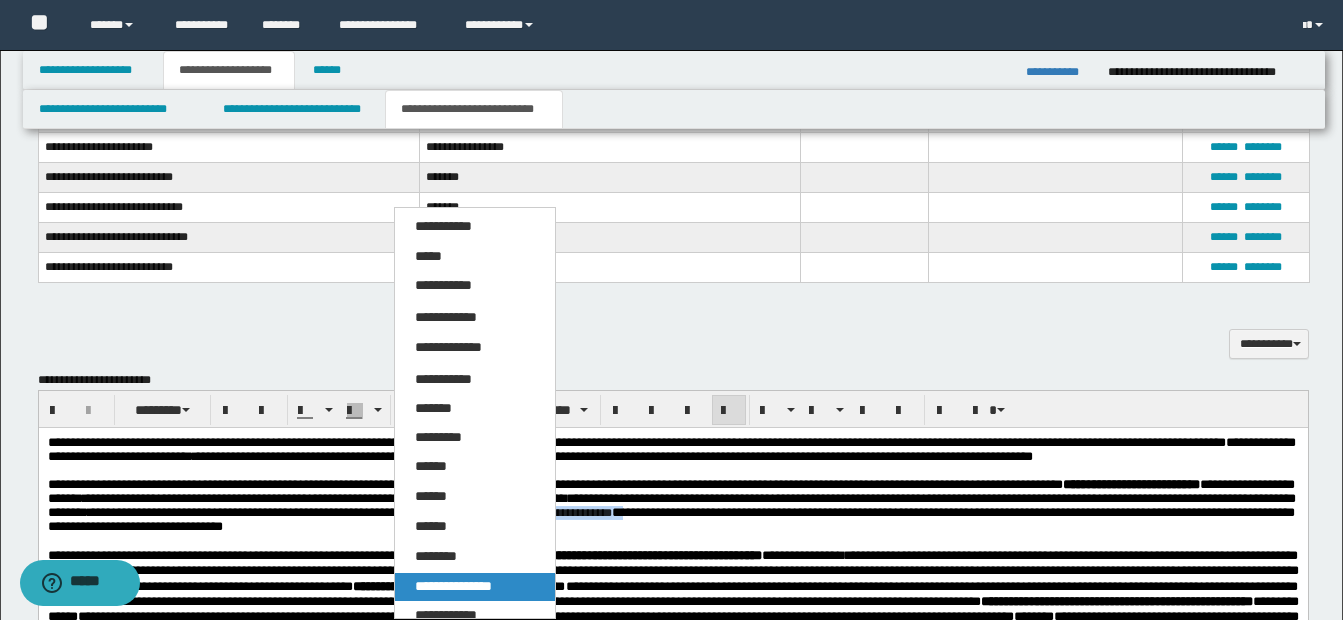 click on "**********" at bounding box center (453, 586) 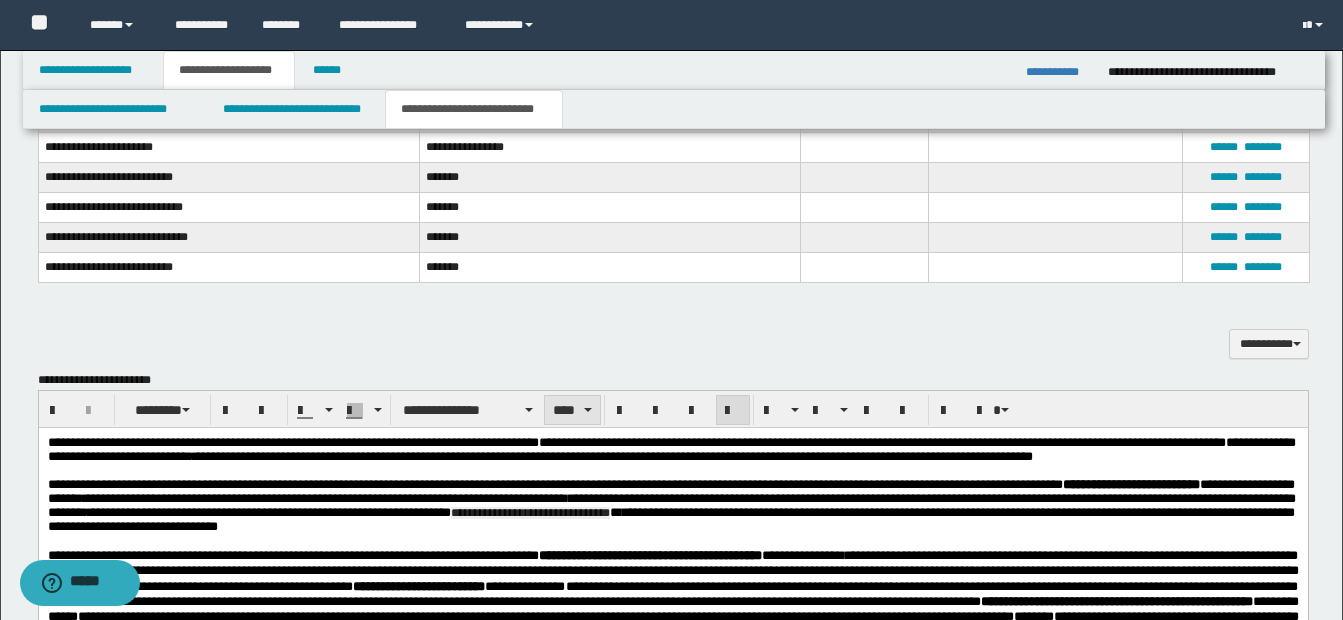click on "****" at bounding box center [572, 410] 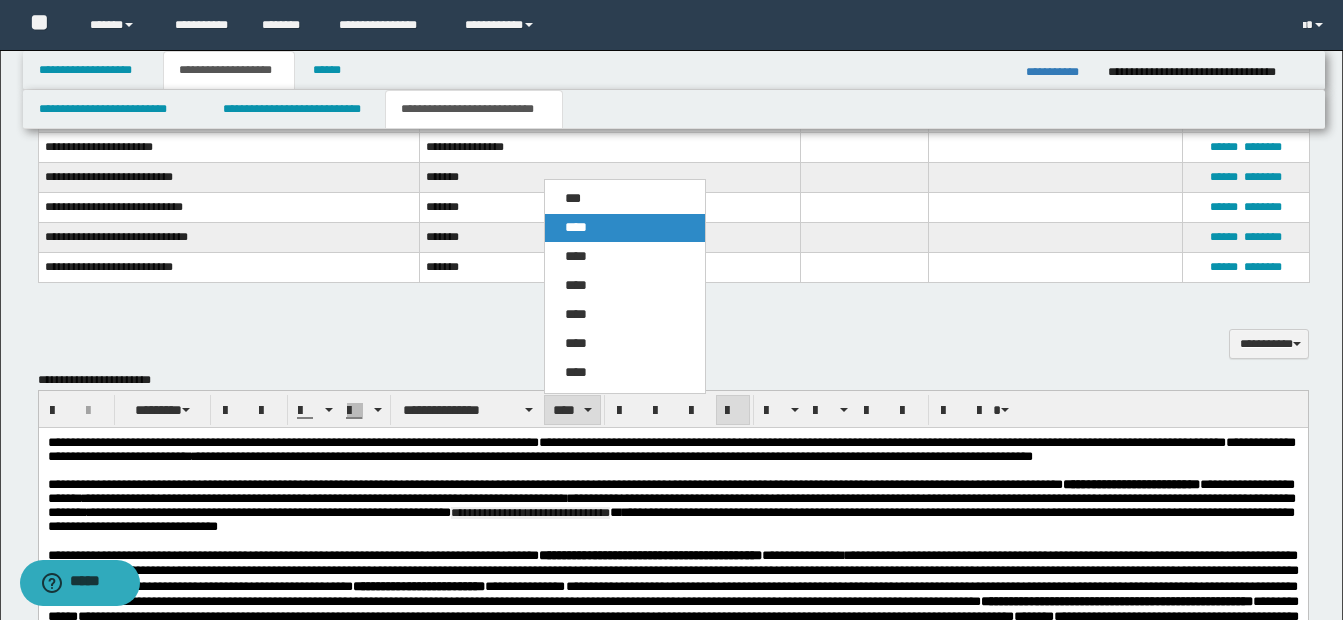 click on "****" at bounding box center [576, 227] 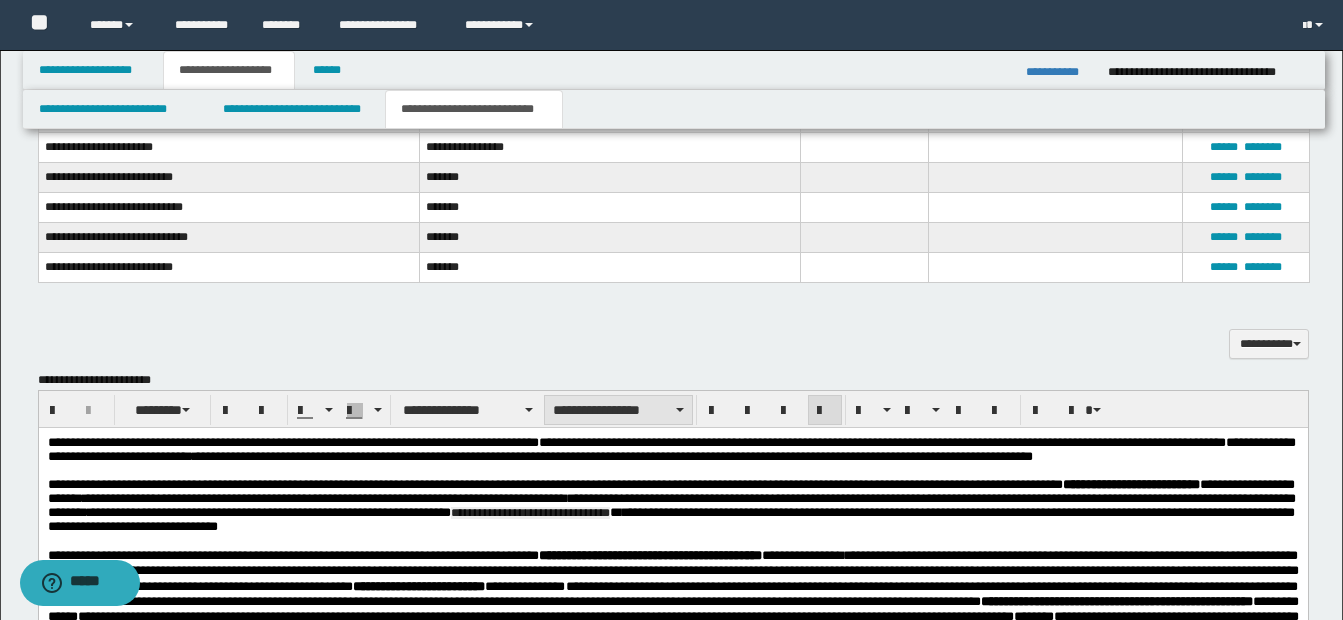 click on "**********" at bounding box center (618, 410) 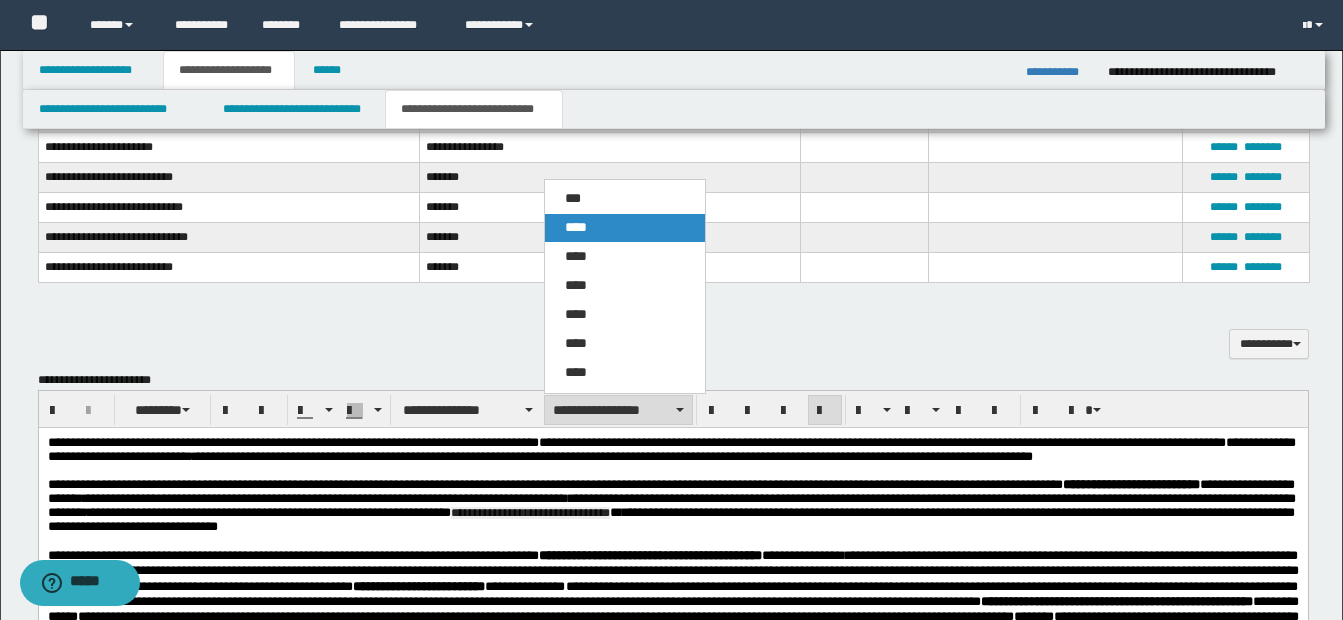 click on "****" at bounding box center (576, 227) 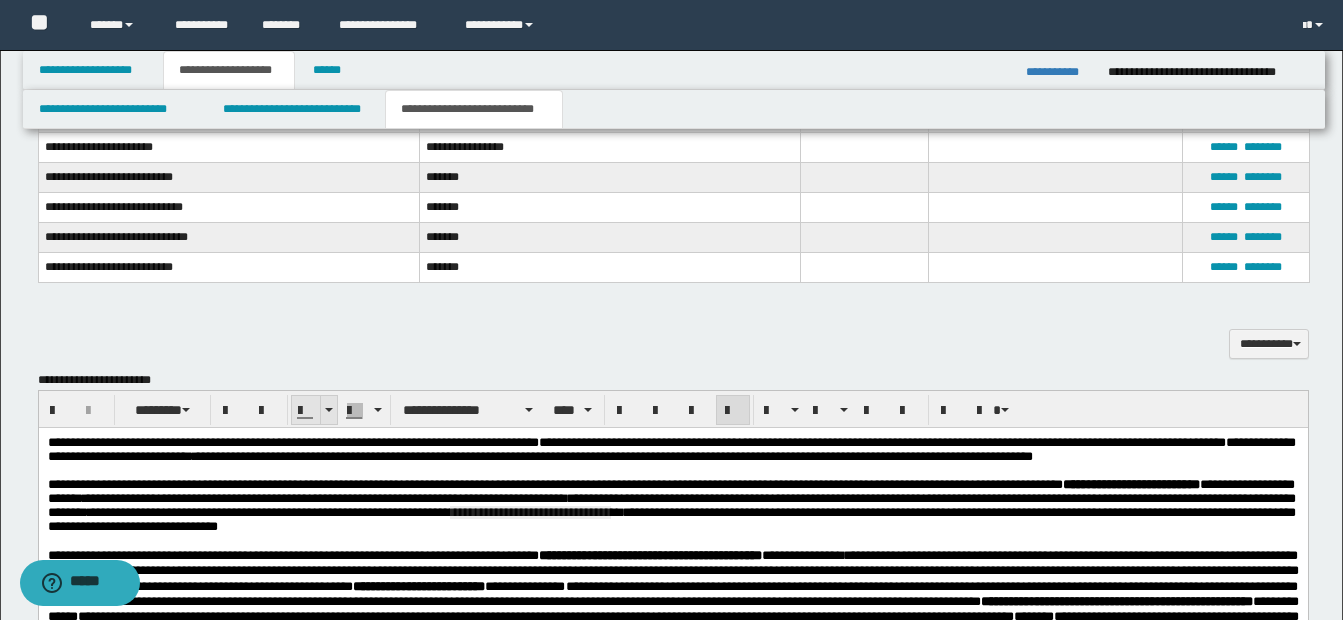 click at bounding box center [329, 410] 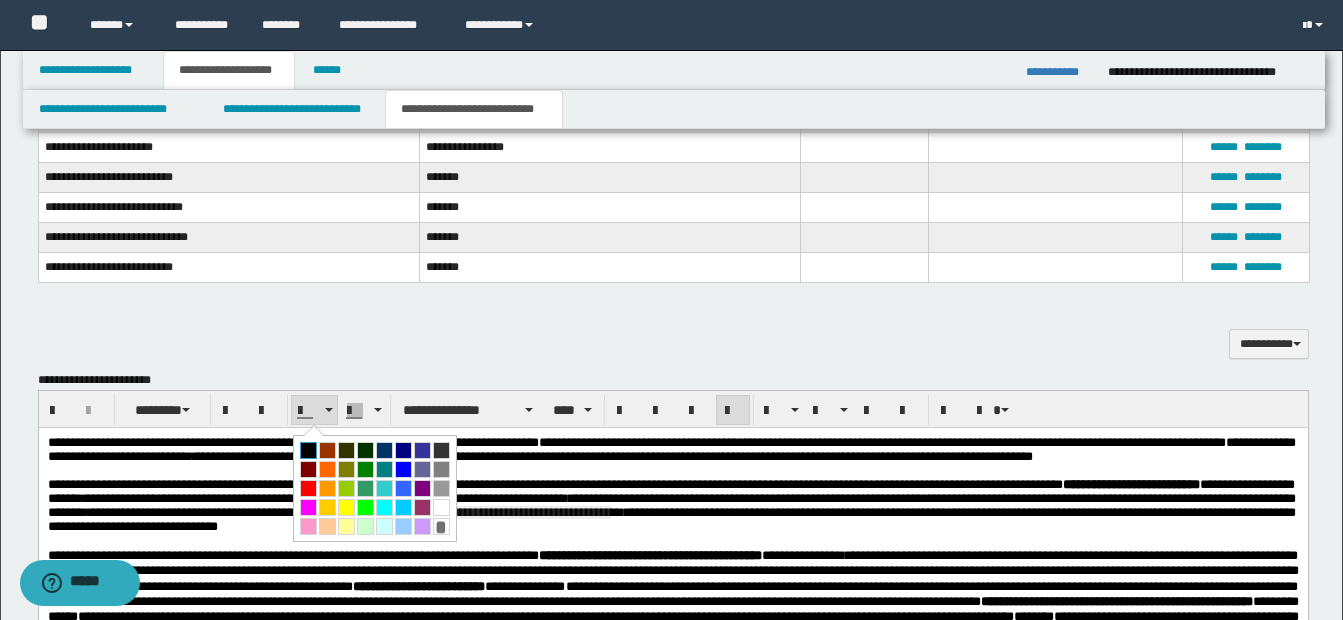 click at bounding box center [308, 450] 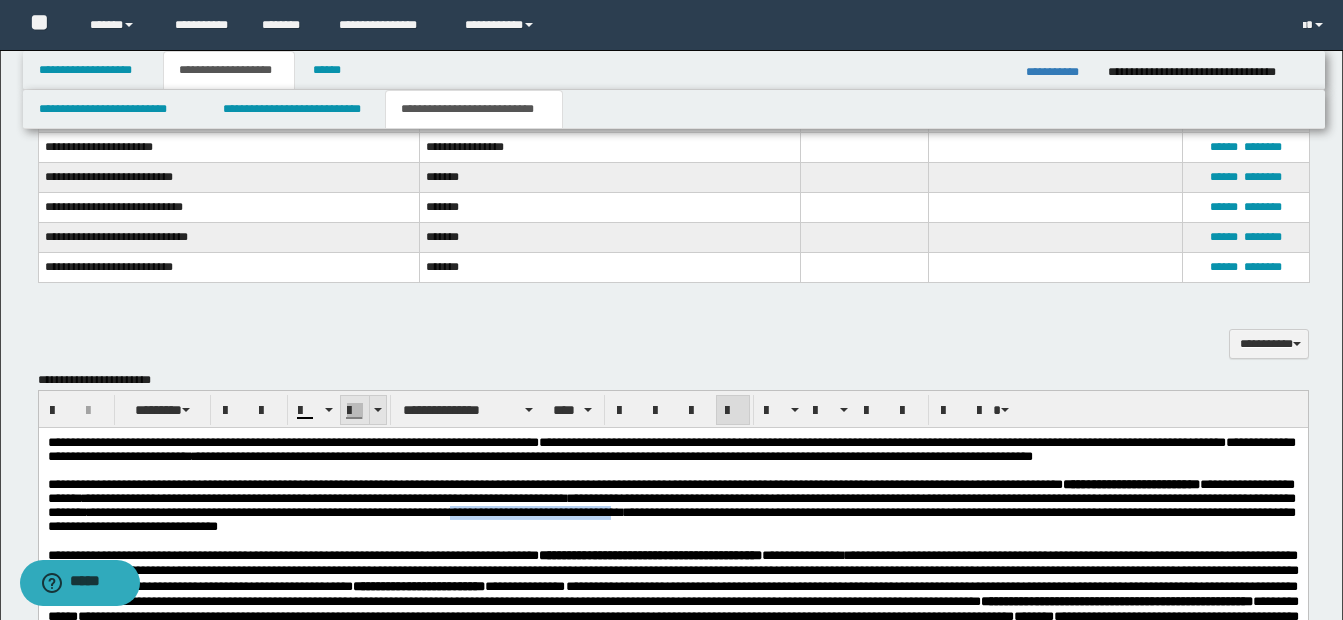 click at bounding box center [377, 410] 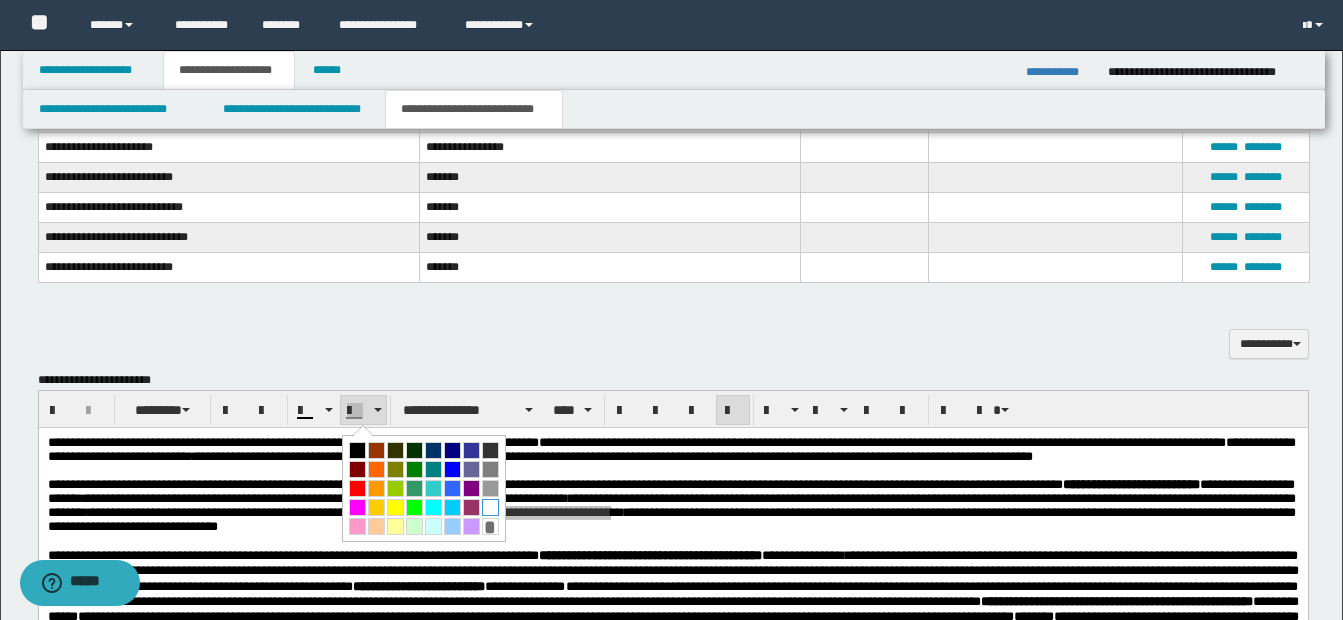 click at bounding box center (490, 507) 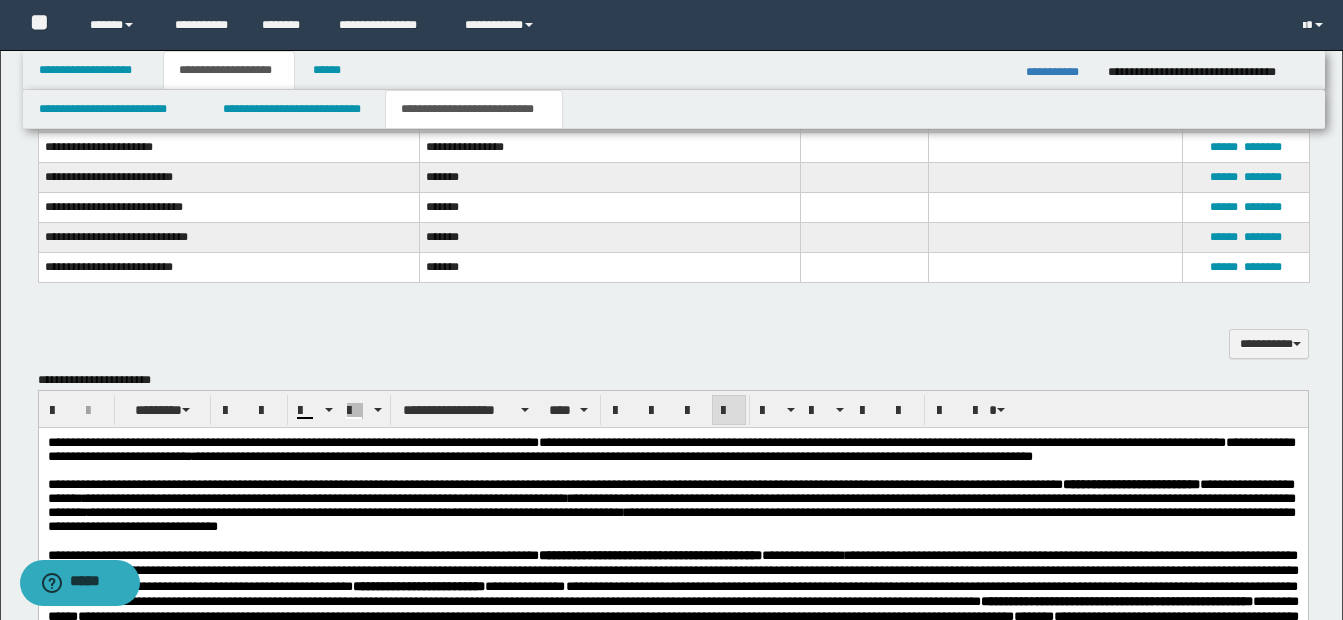 click at bounding box center [671, 540] 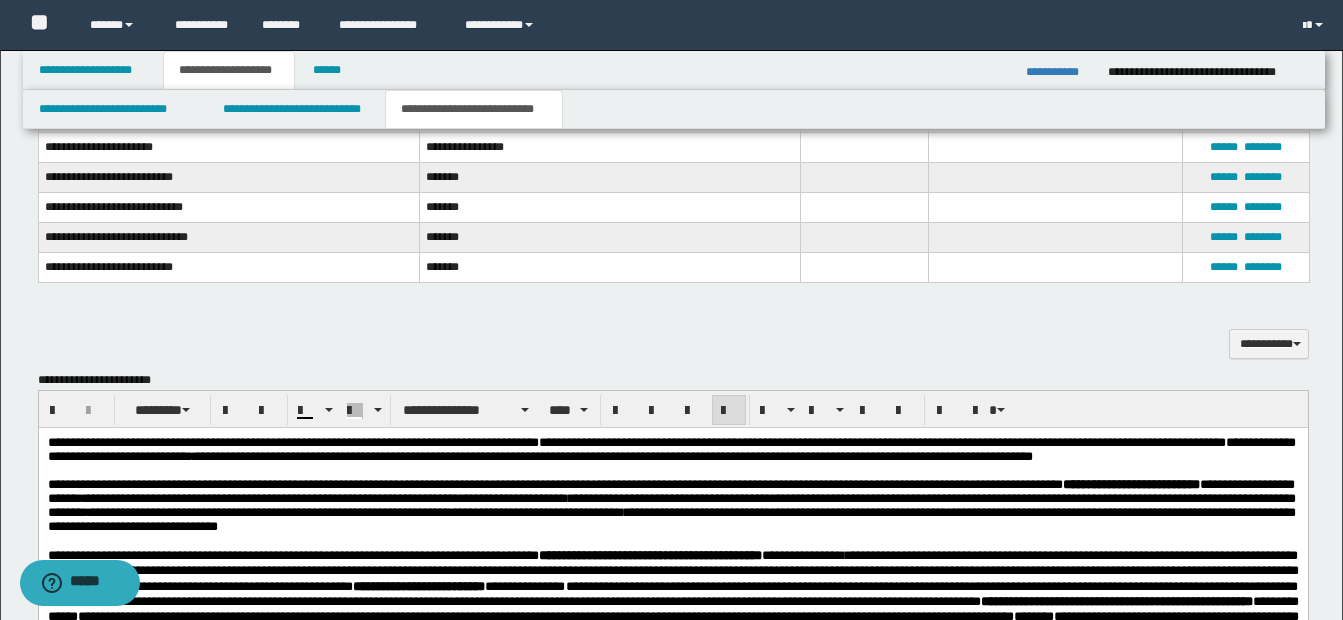 click on "**********" at bounding box center (534, 511) 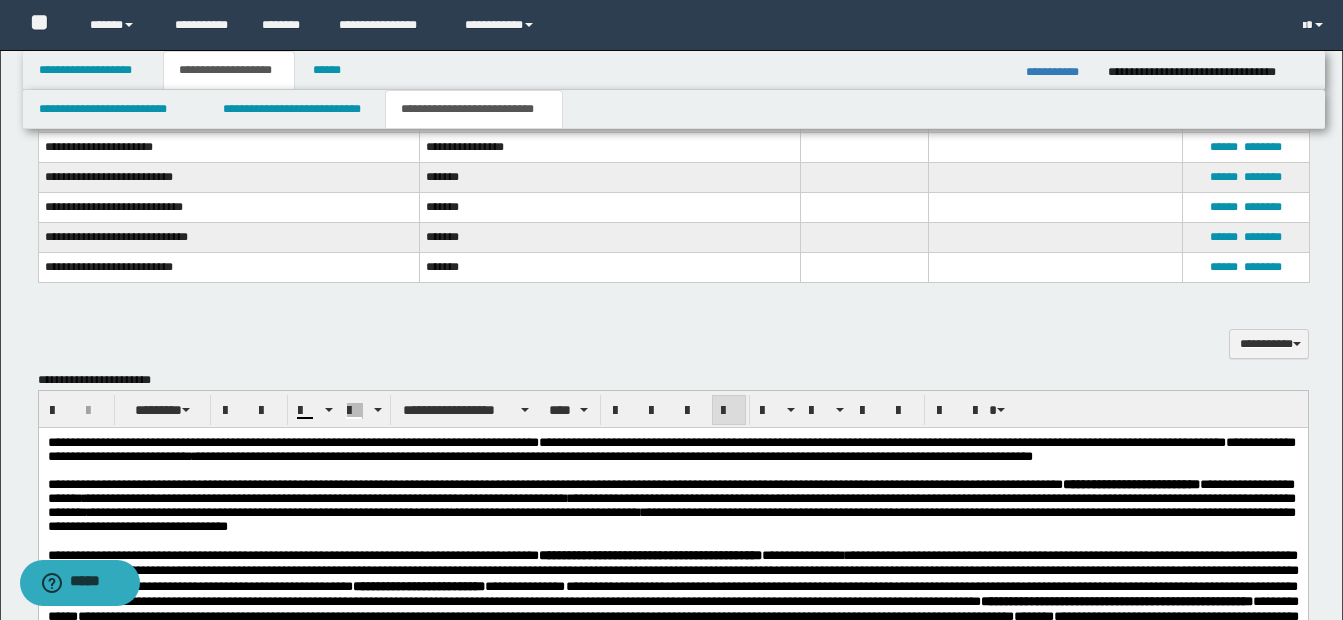 click on "**********" at bounding box center (671, 518) 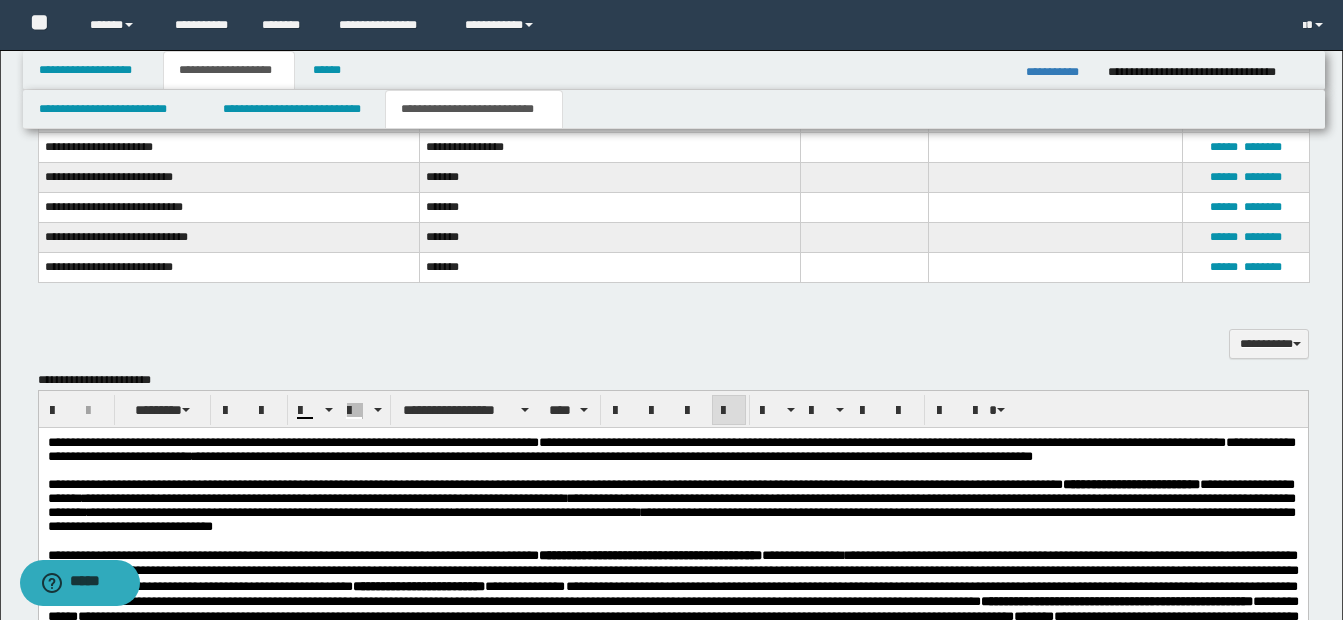 click on "**********" at bounding box center [671, 518] 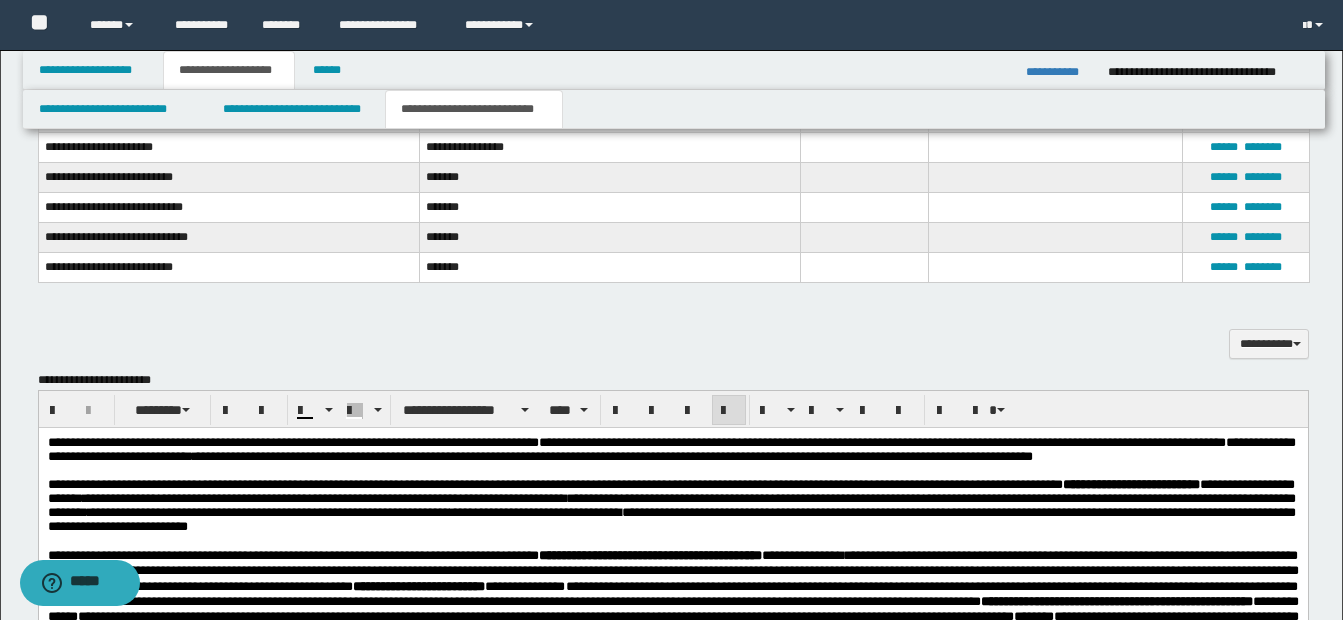 click on "**********" at bounding box center [671, 518] 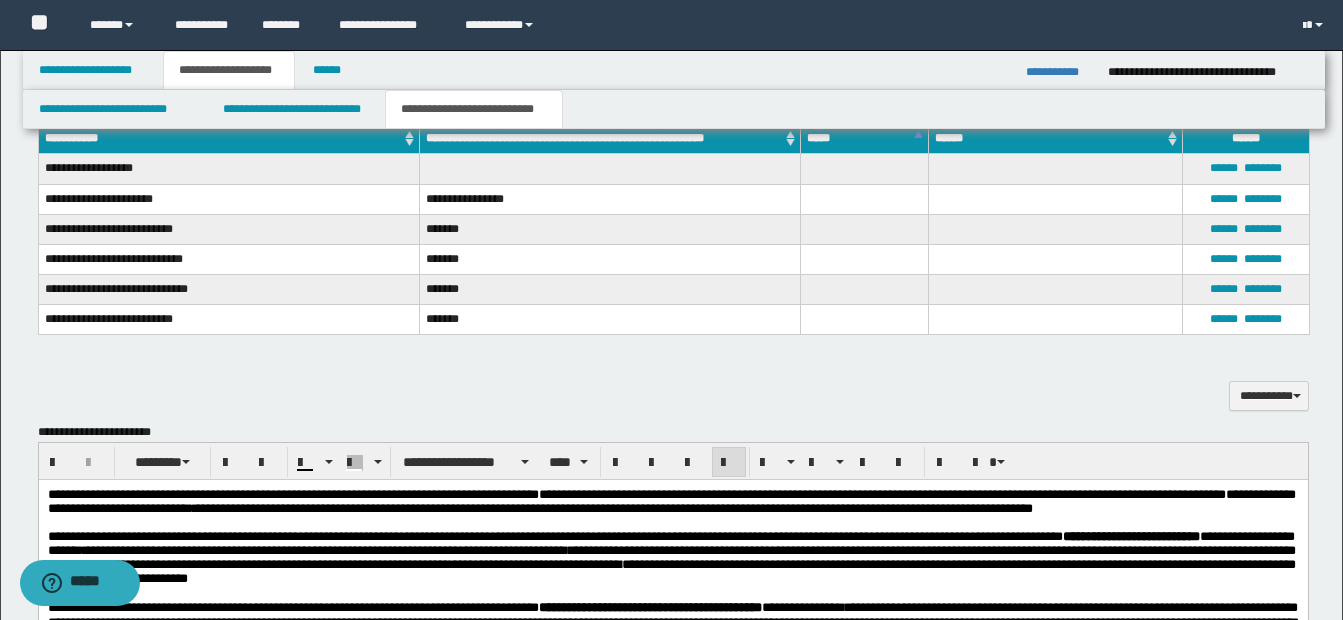scroll, scrollTop: 407, scrollLeft: 0, axis: vertical 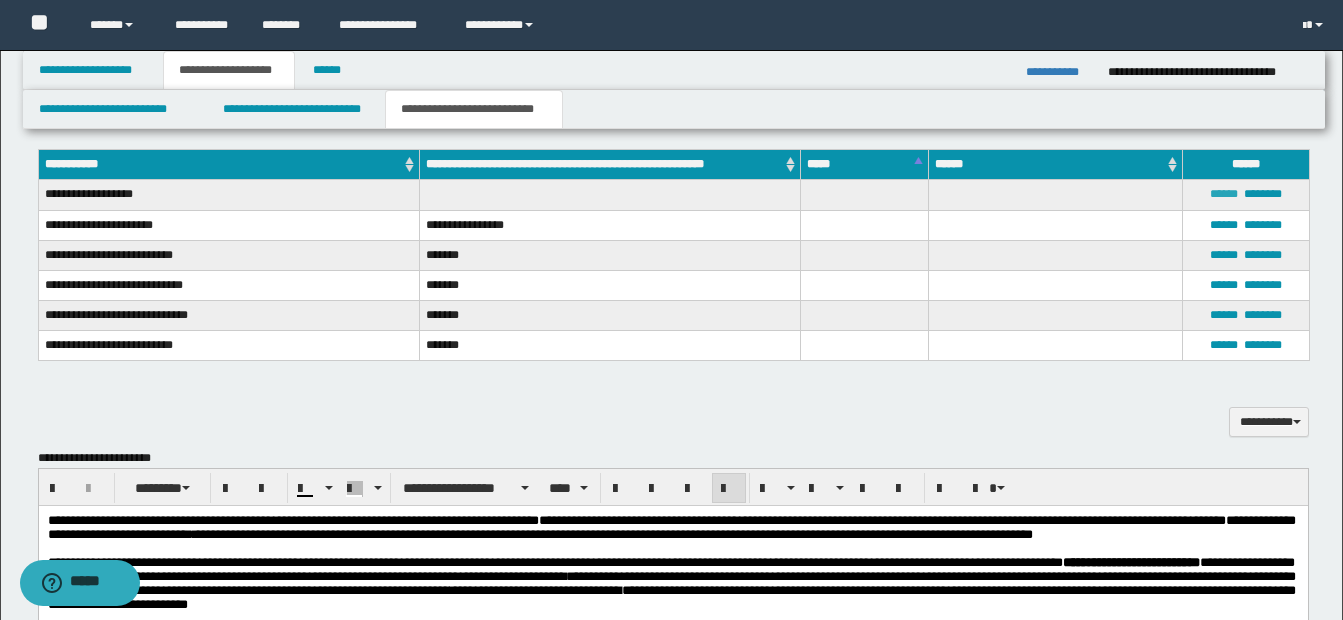 click on "******" at bounding box center (1224, 194) 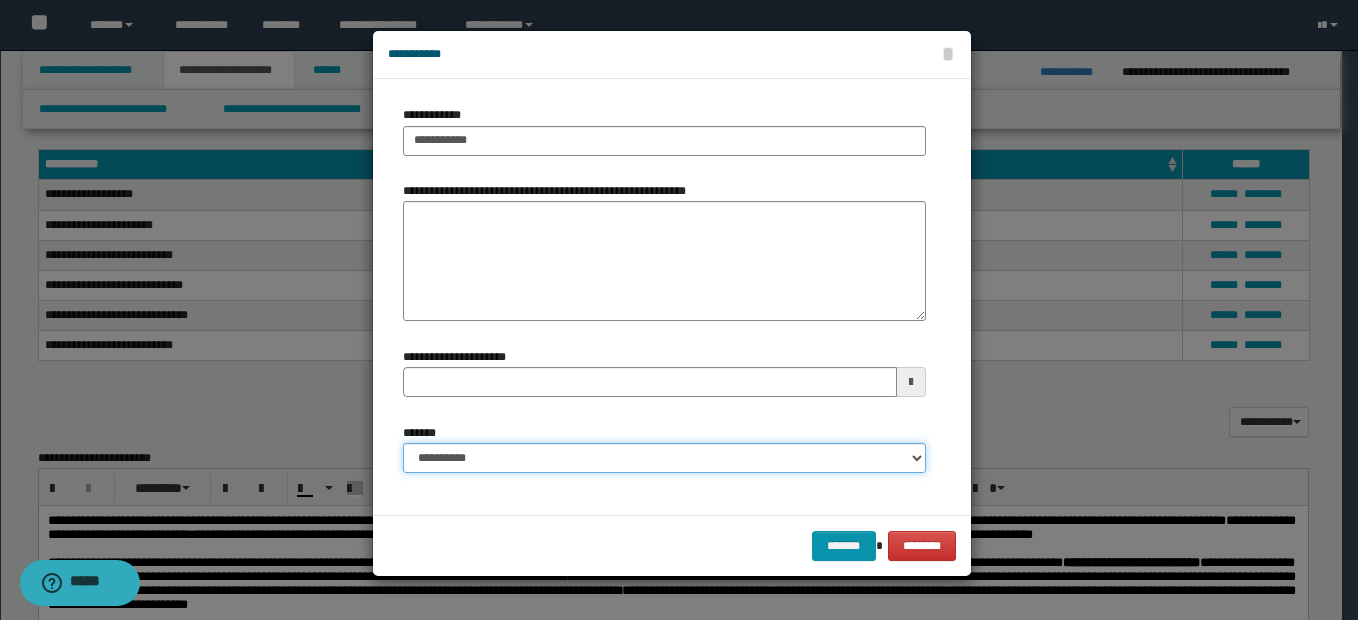 click on "**********" at bounding box center (664, 458) 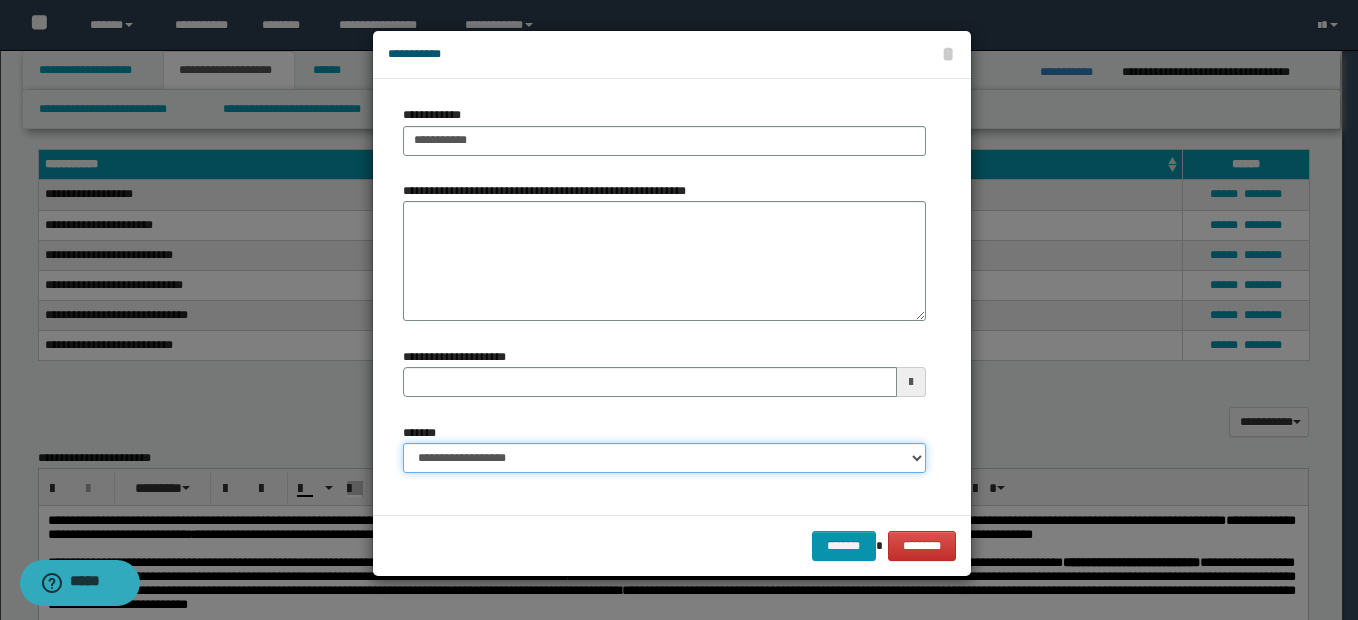 click on "**********" at bounding box center [664, 458] 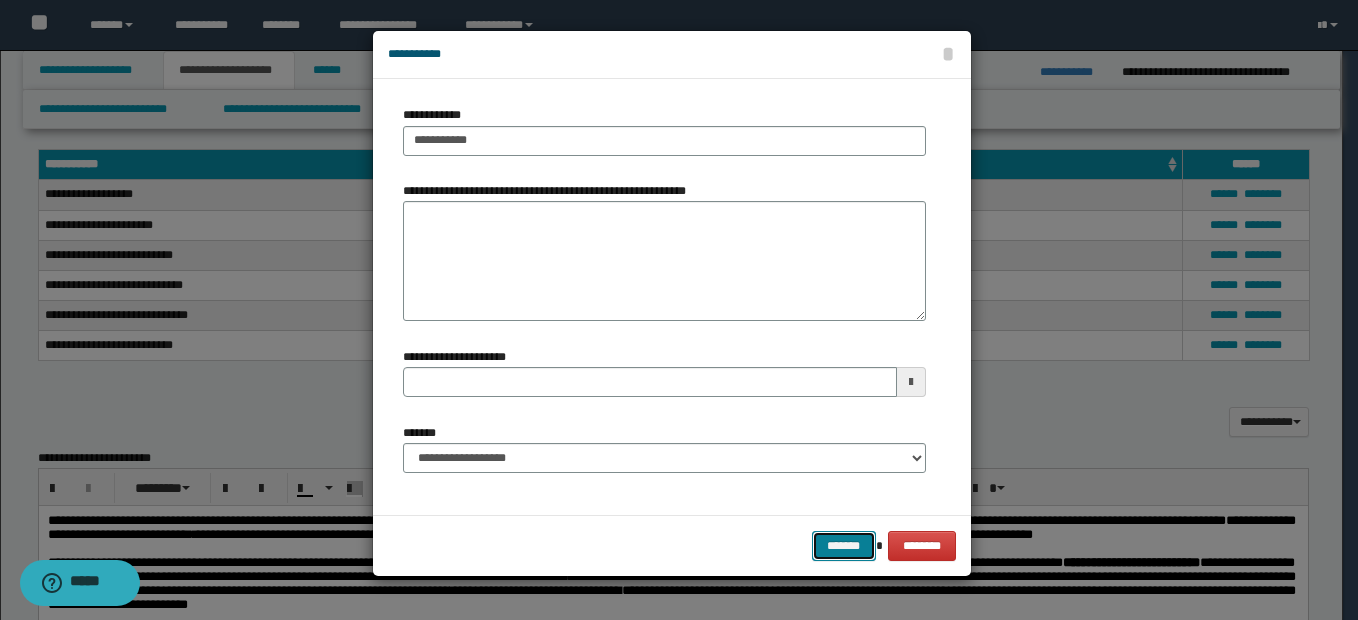 click on "*******" at bounding box center [844, 546] 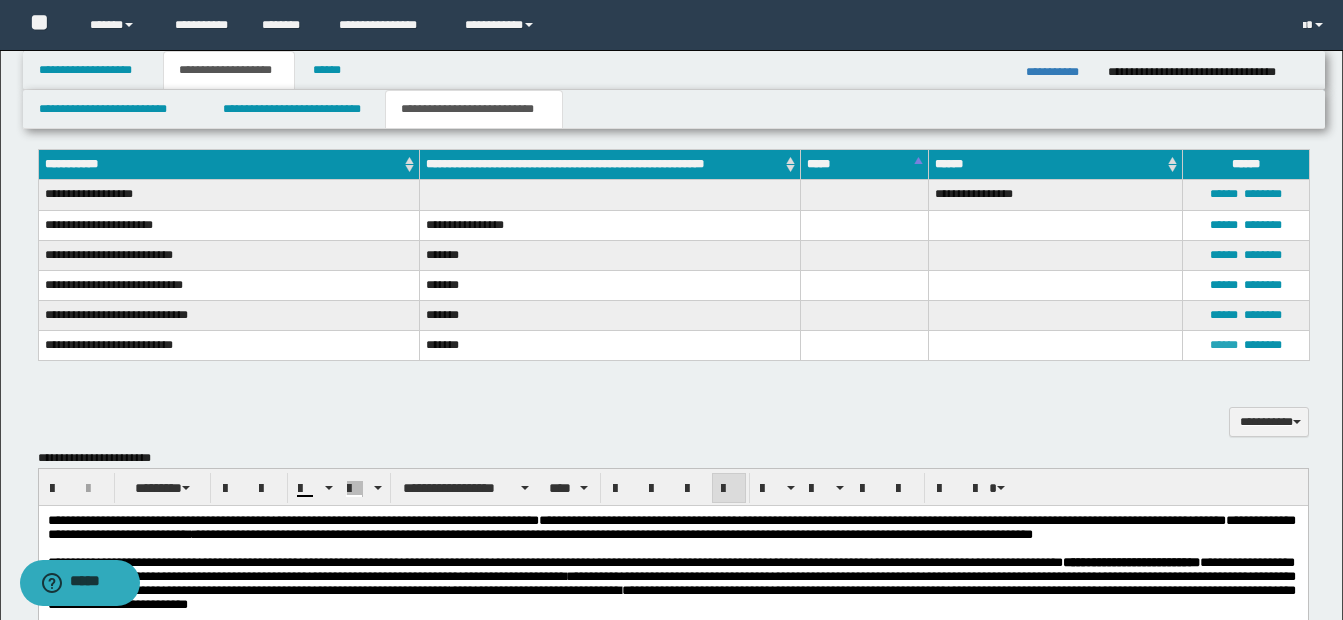 click on "******" at bounding box center (1224, 345) 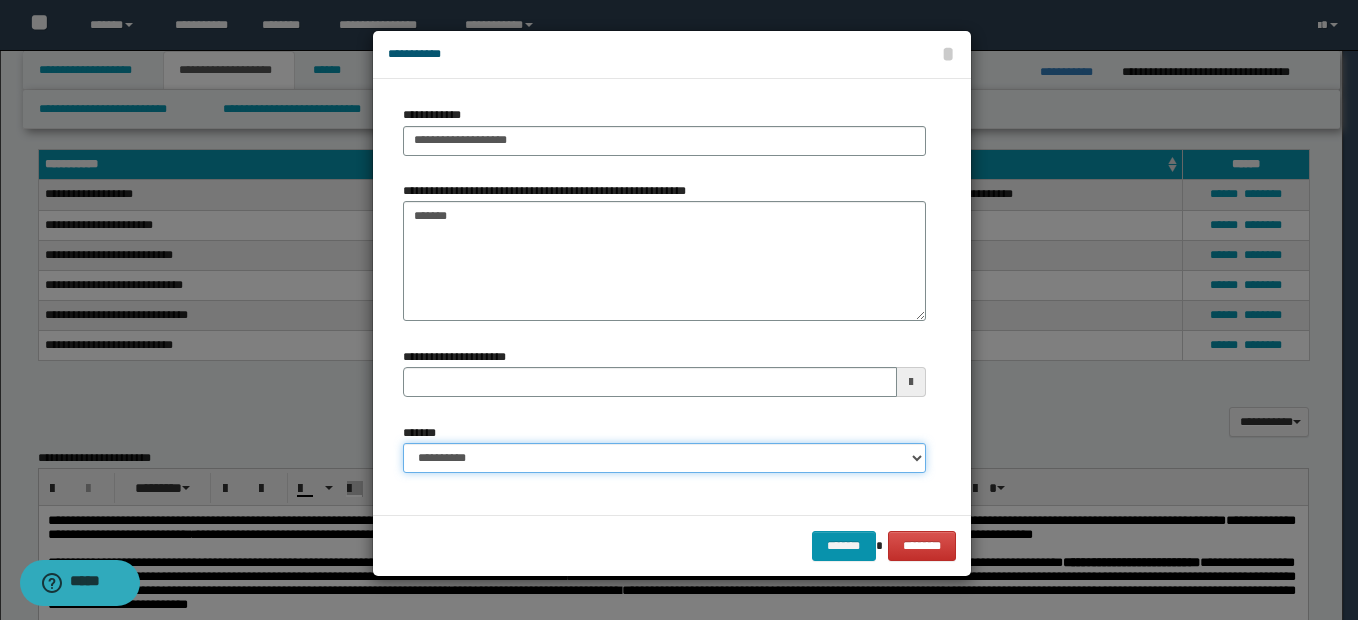 click on "**********" at bounding box center (664, 458) 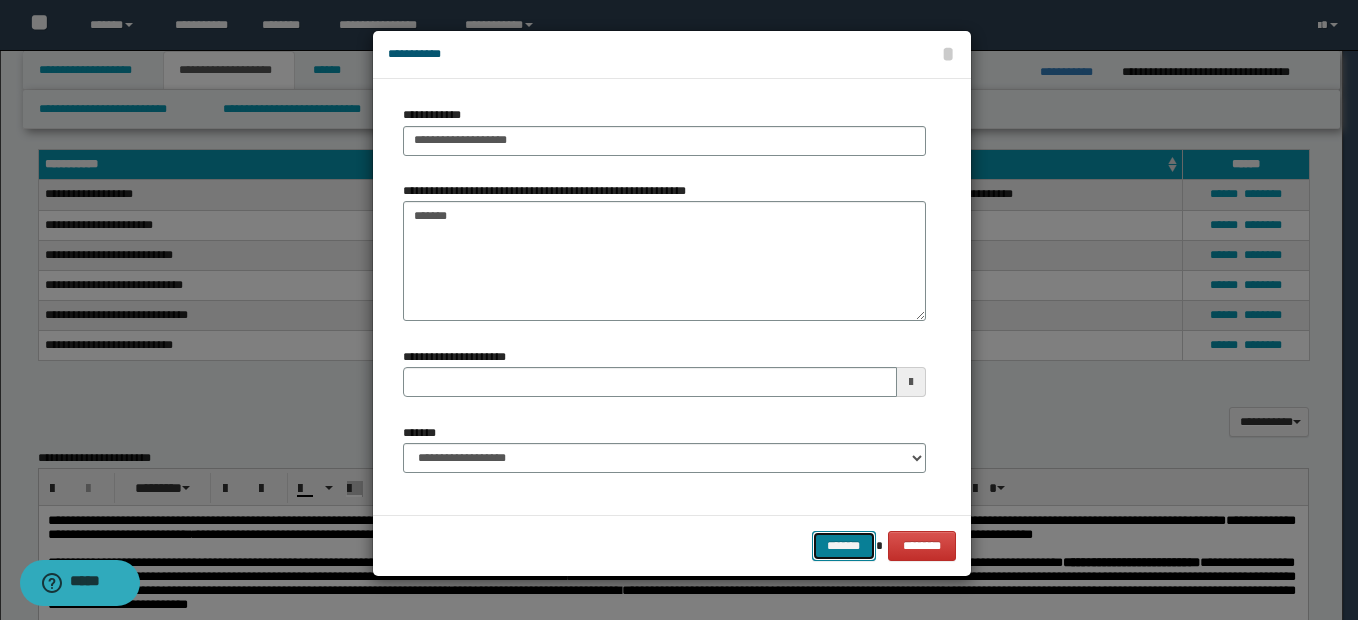 click on "*******" at bounding box center [844, 546] 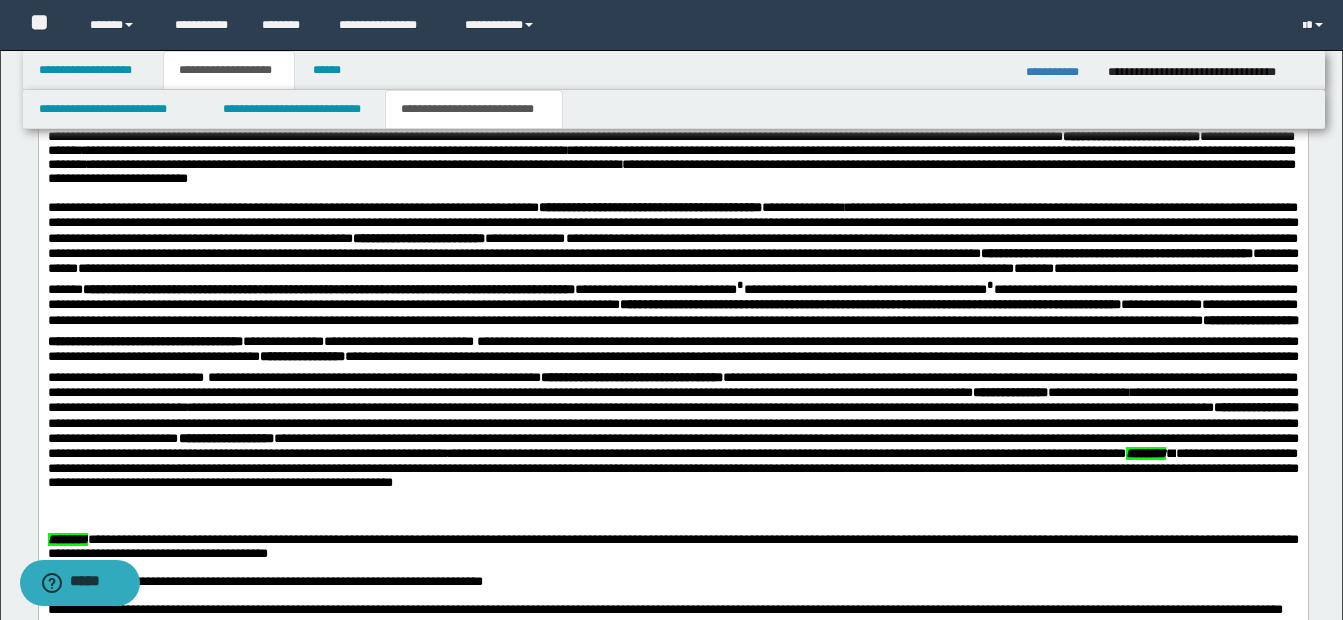 scroll, scrollTop: 829, scrollLeft: 0, axis: vertical 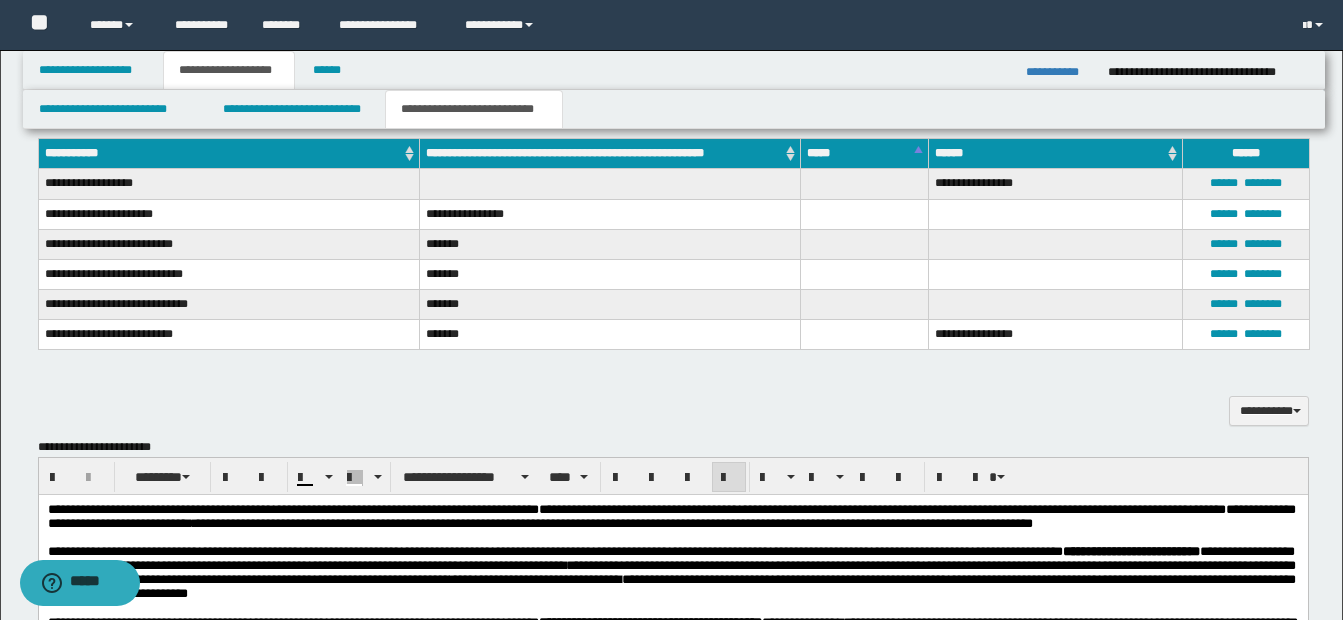 click on "******    ********" at bounding box center [1245, 214] 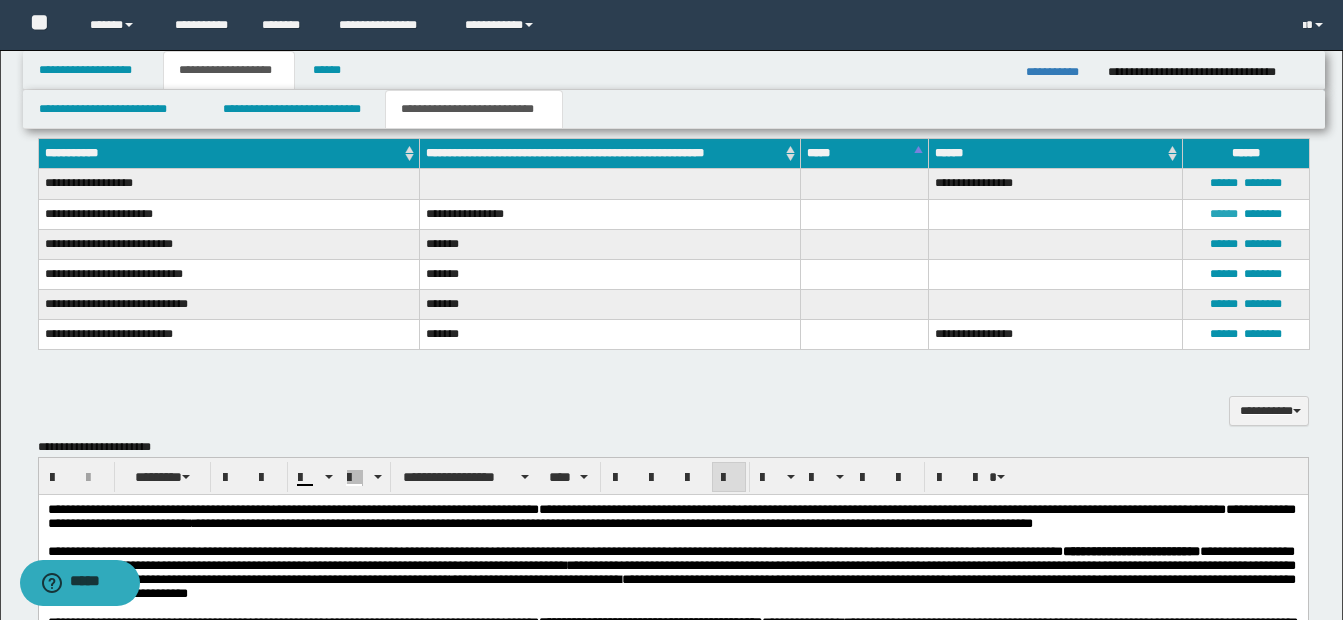 click on "******" at bounding box center [1224, 214] 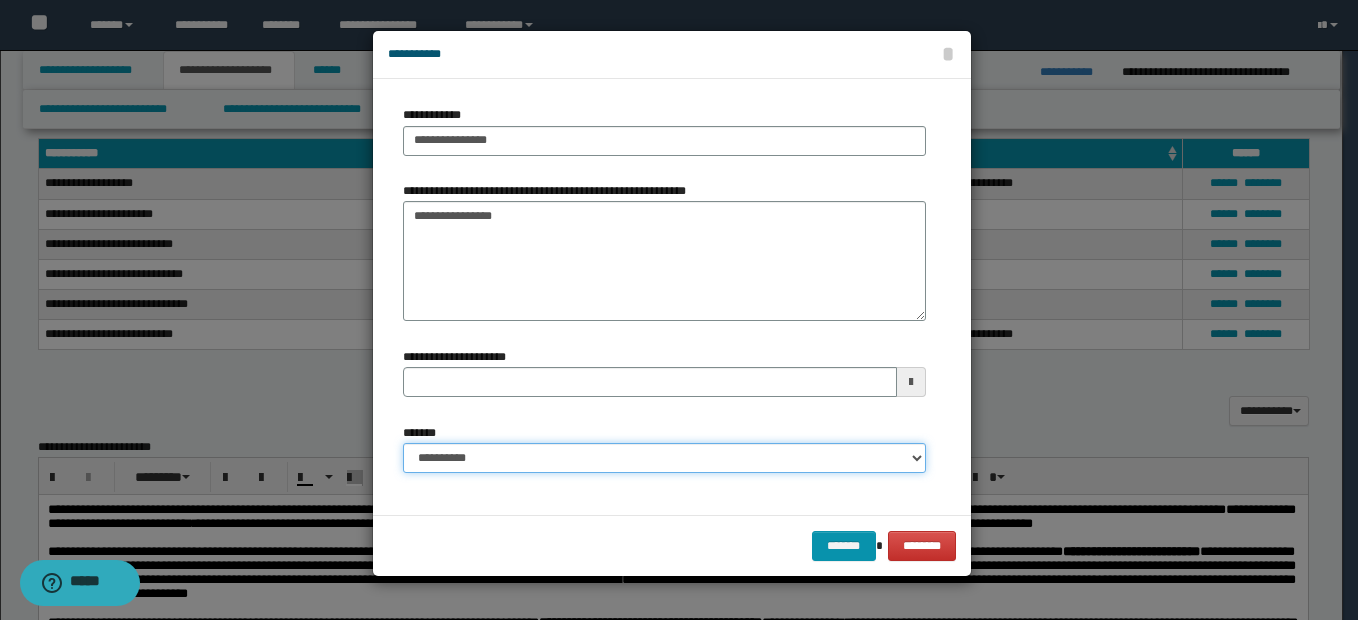 click on "**********" at bounding box center [664, 458] 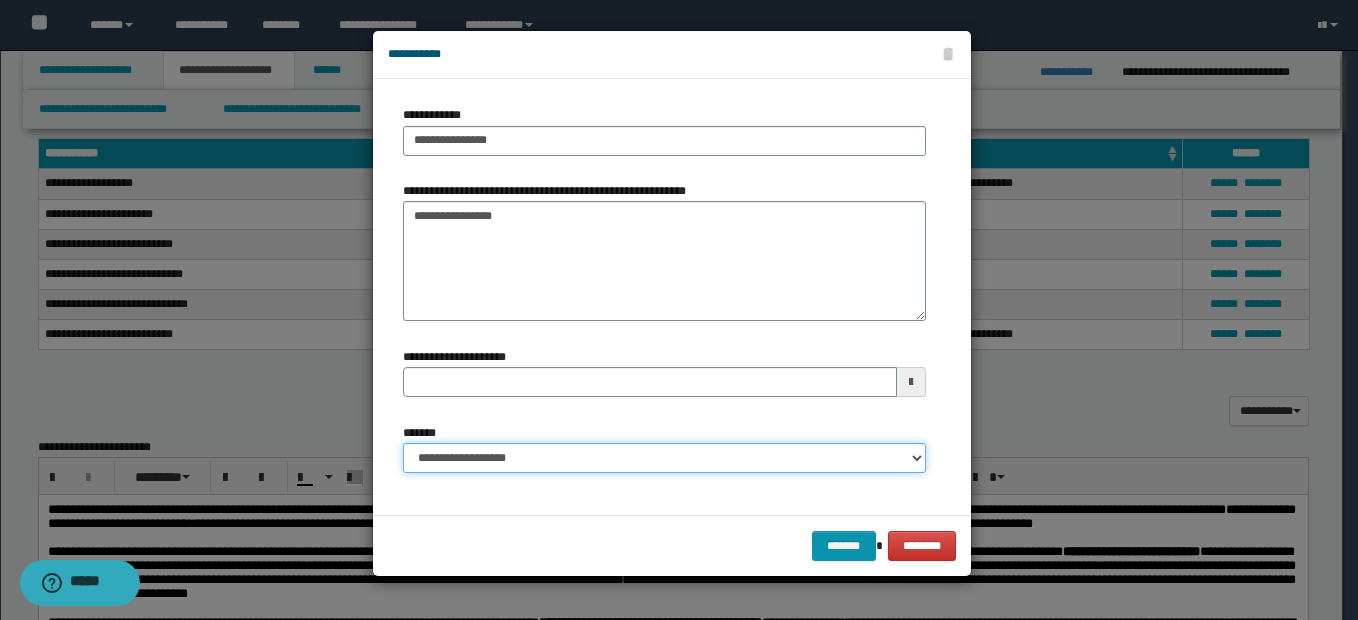 click on "**********" at bounding box center [664, 458] 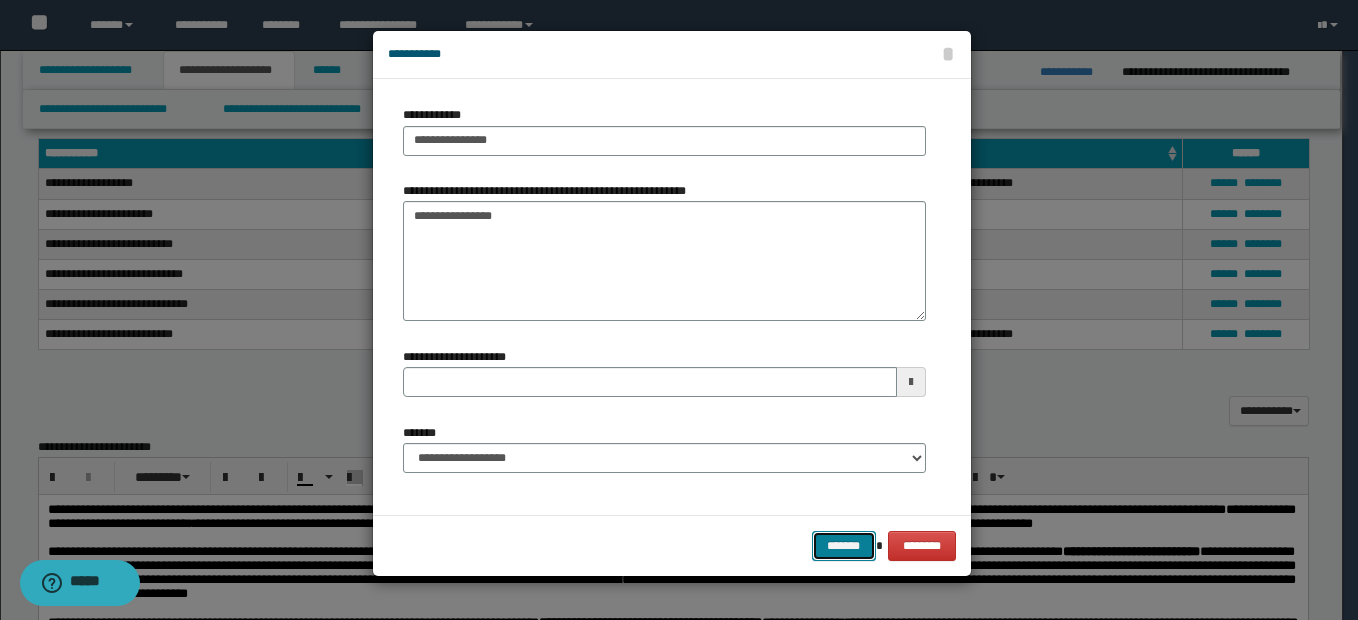 click on "*******" at bounding box center (844, 546) 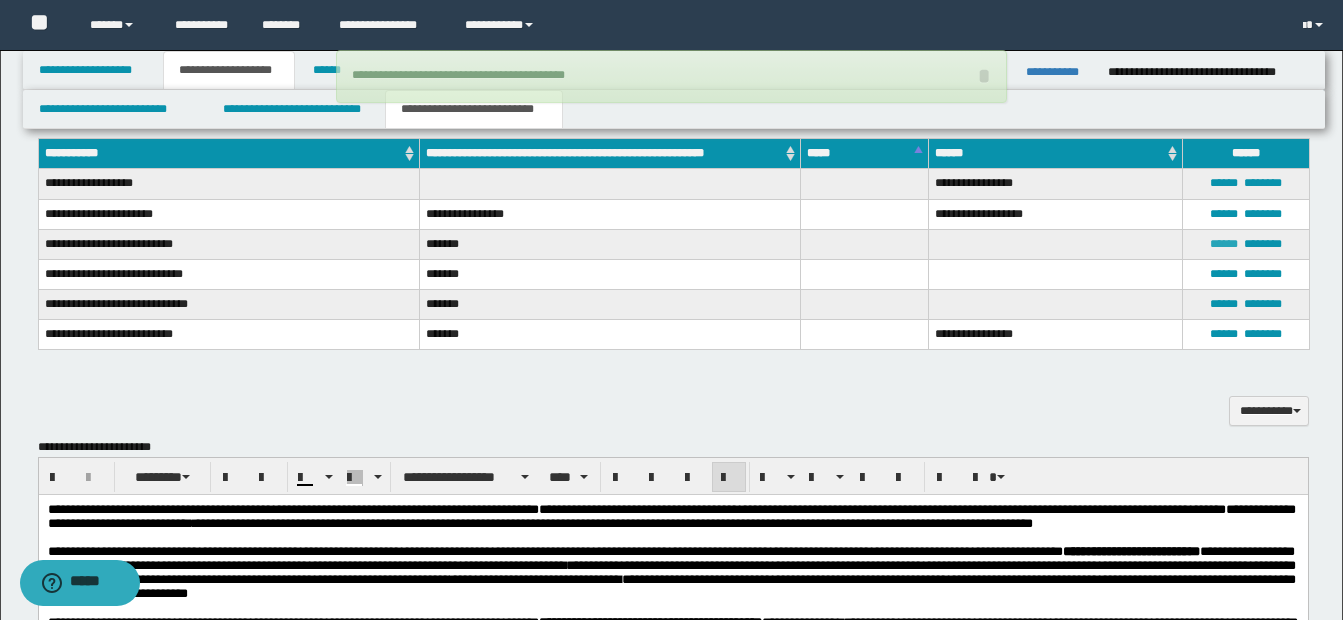 click on "******" at bounding box center (1224, 244) 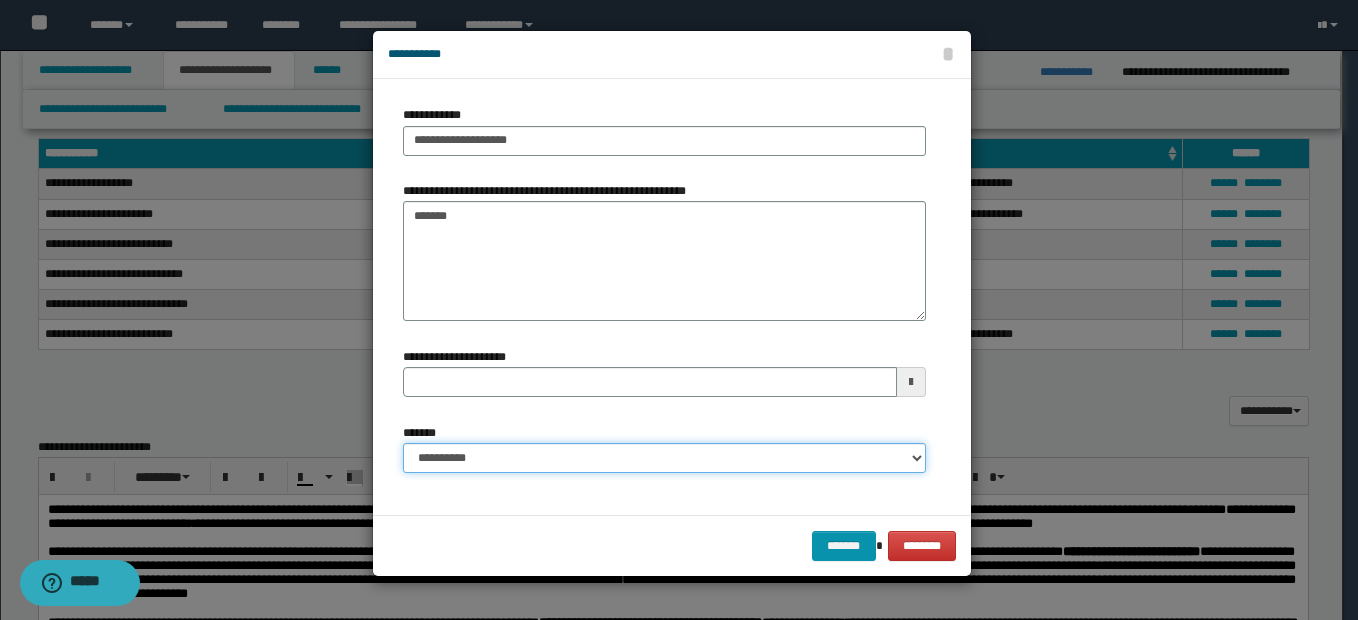 click on "**********" at bounding box center (664, 458) 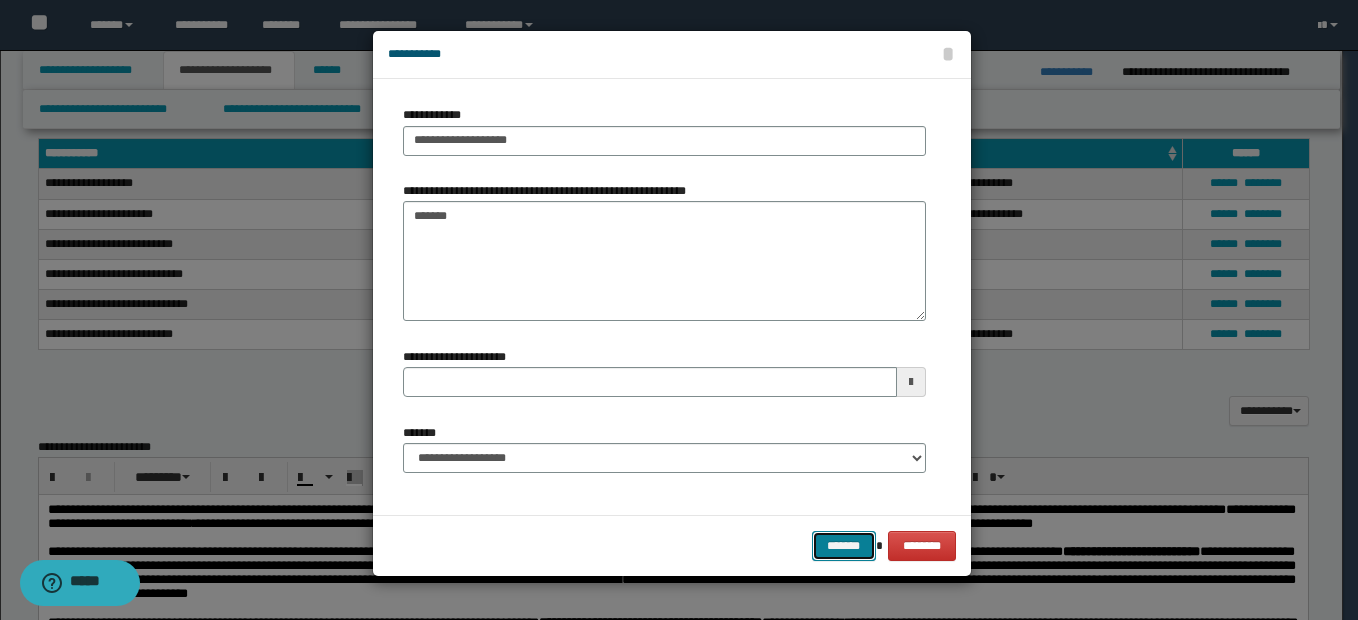 click on "*******" at bounding box center (844, 546) 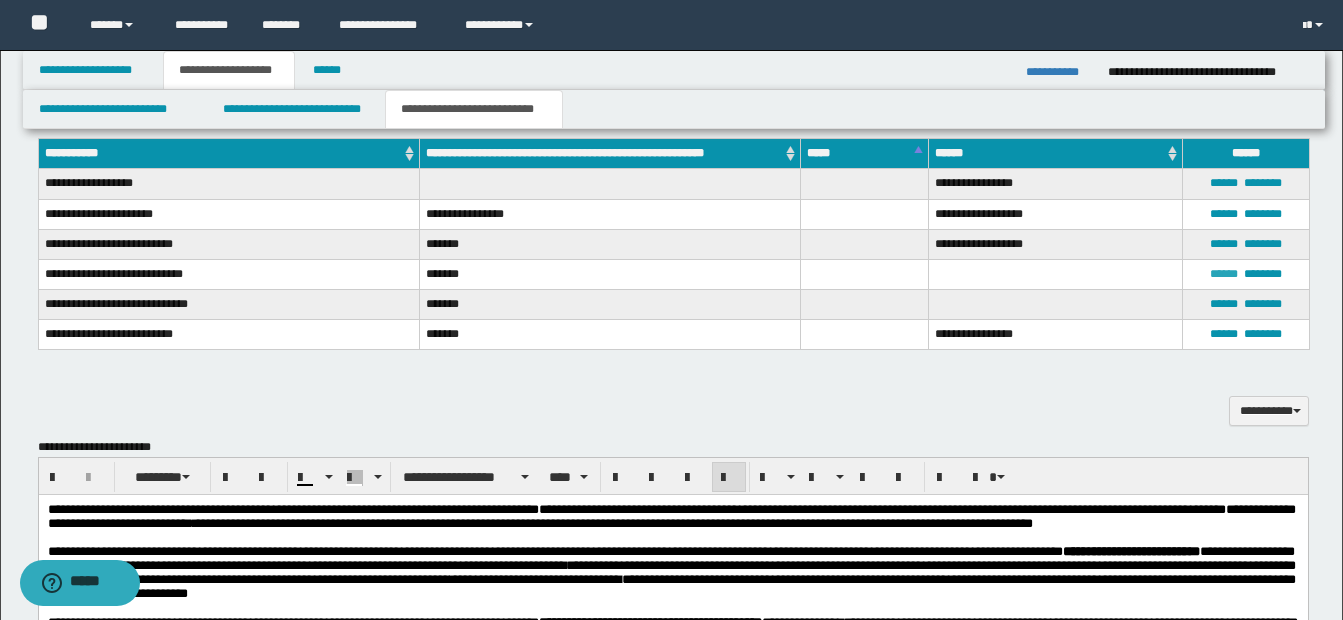 click on "******" at bounding box center (1224, 274) 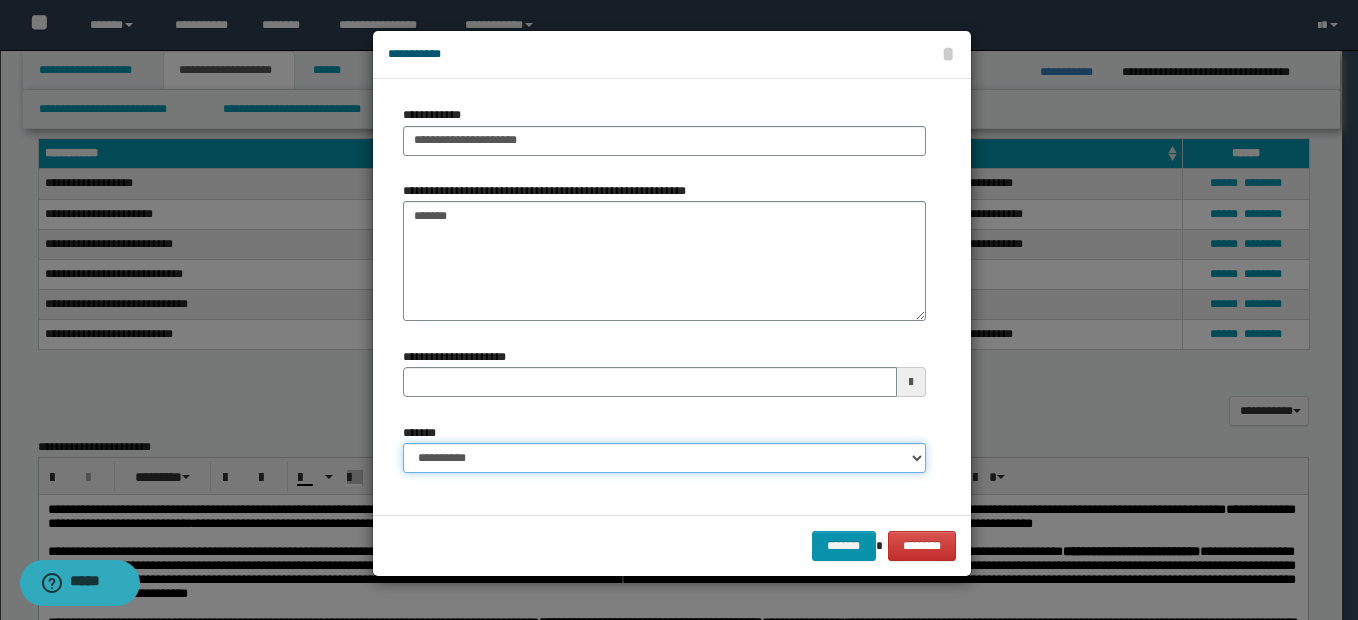 click on "**********" at bounding box center (664, 458) 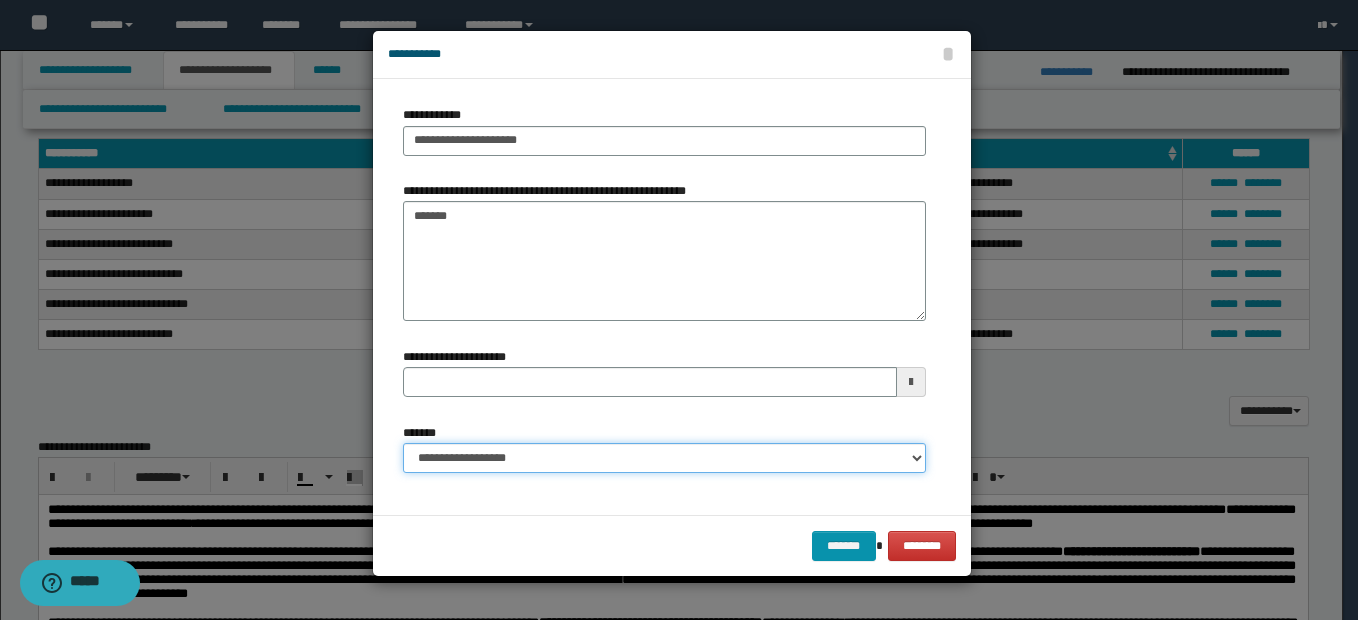 click on "**********" at bounding box center [664, 458] 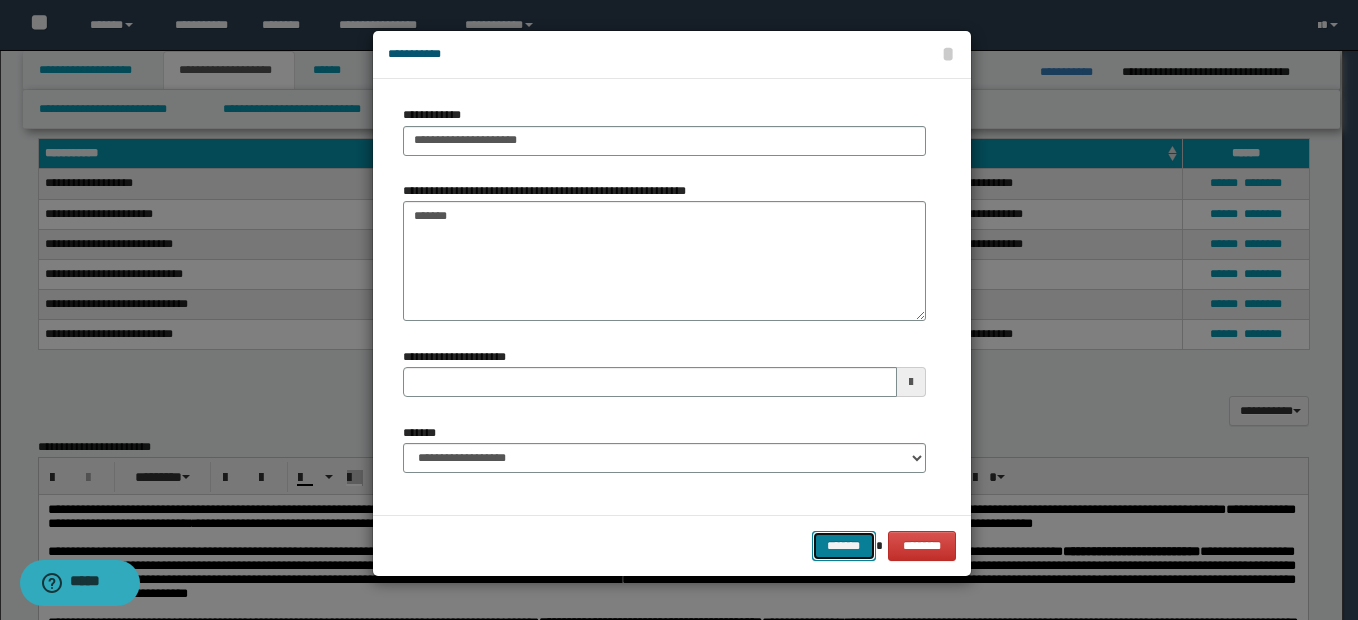 click on "*******" at bounding box center (844, 546) 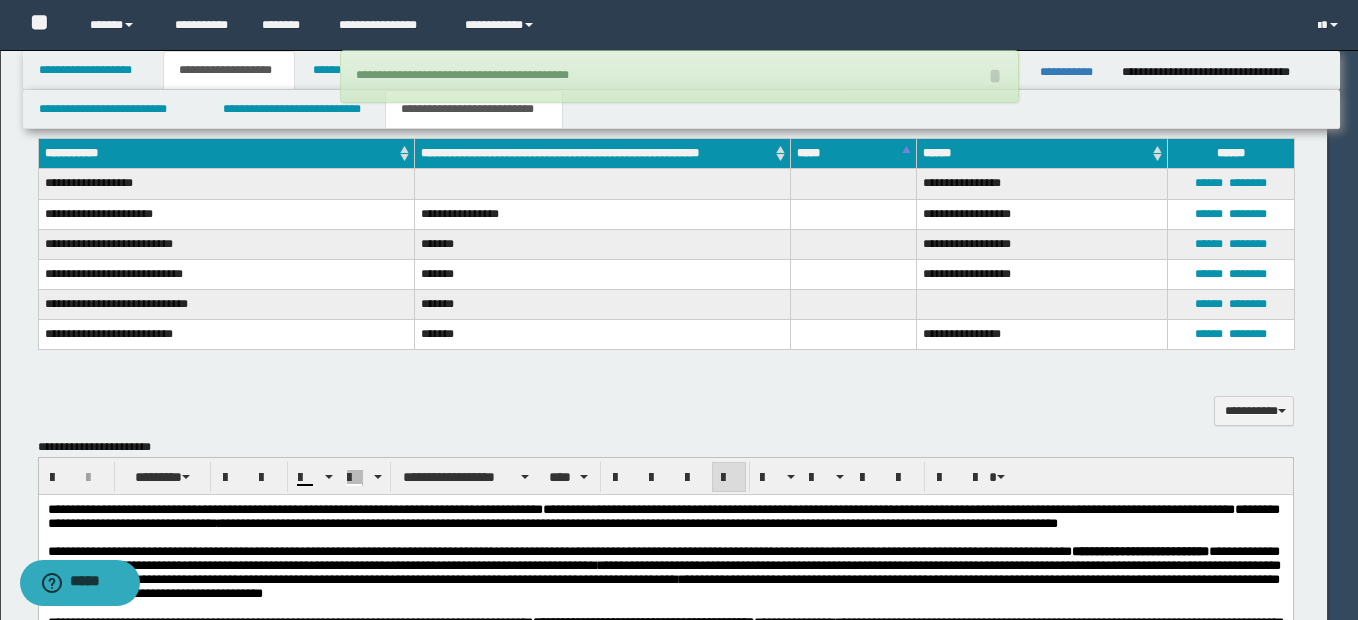 type 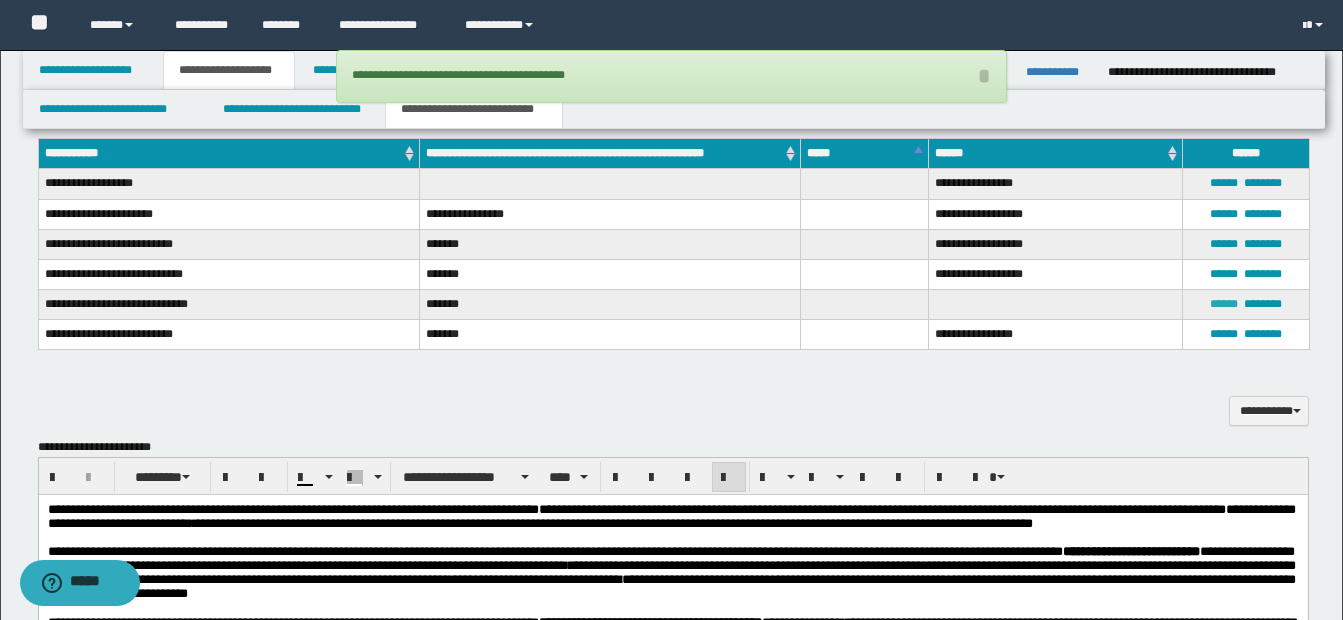 click on "******" at bounding box center (1224, 304) 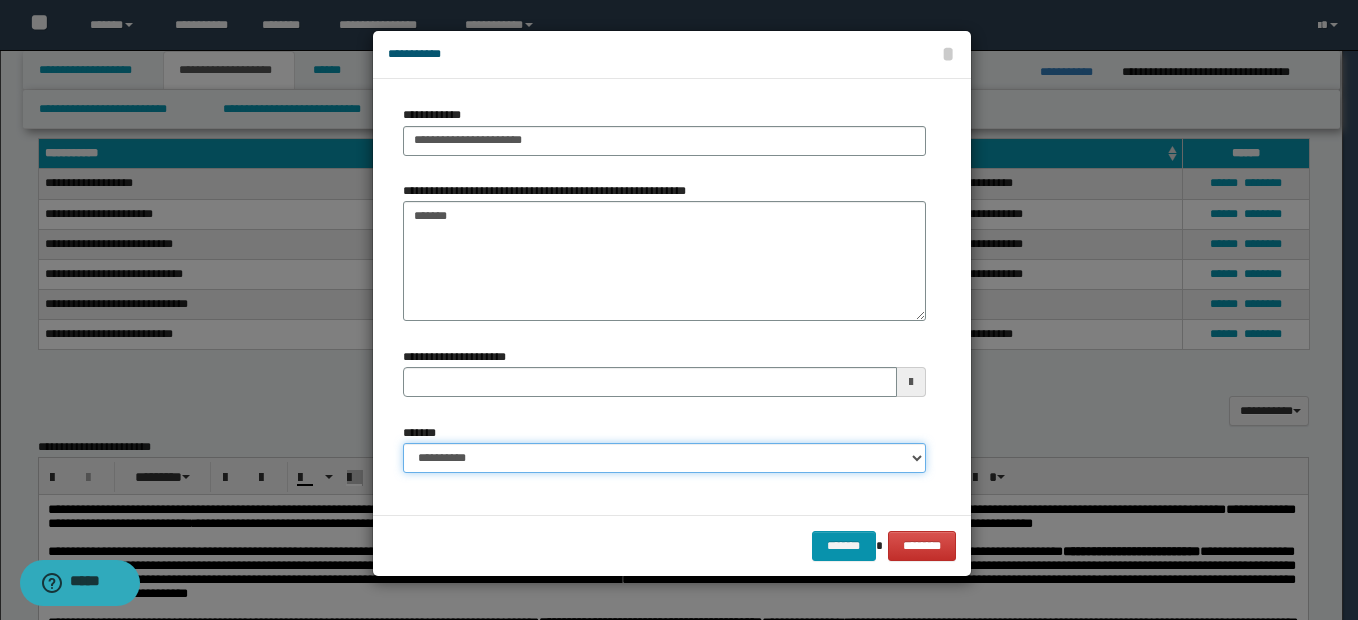 click on "**********" at bounding box center (664, 458) 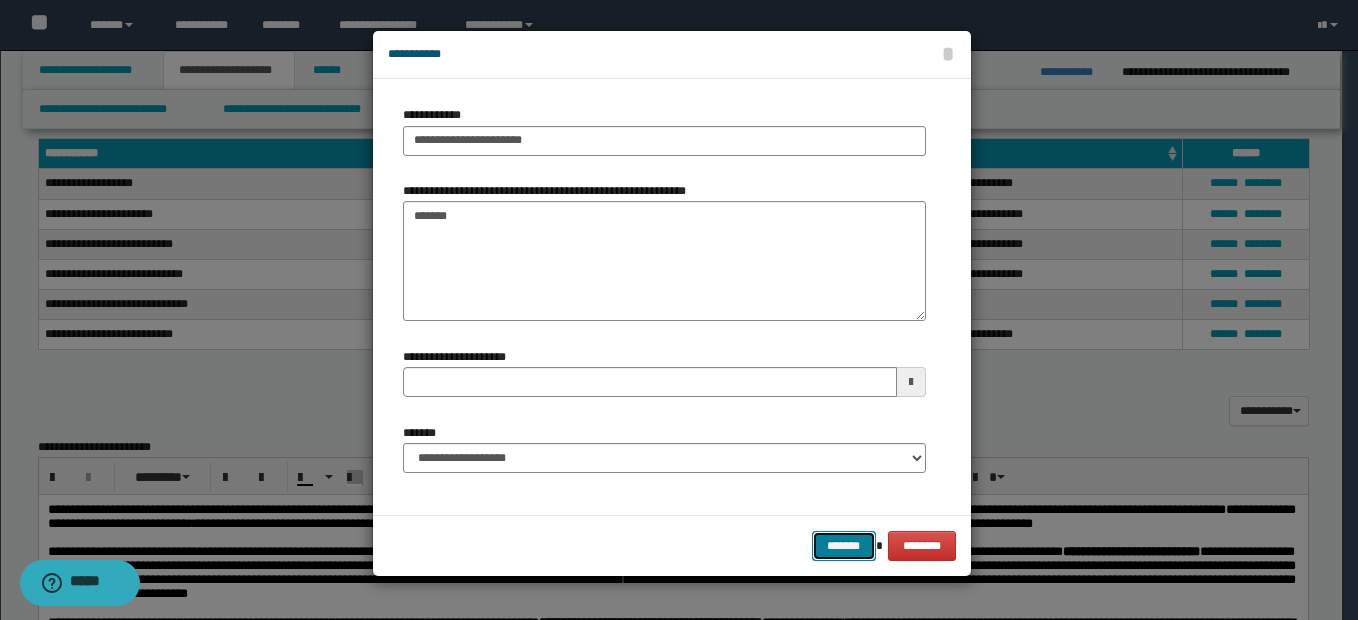click on "*******" at bounding box center (844, 546) 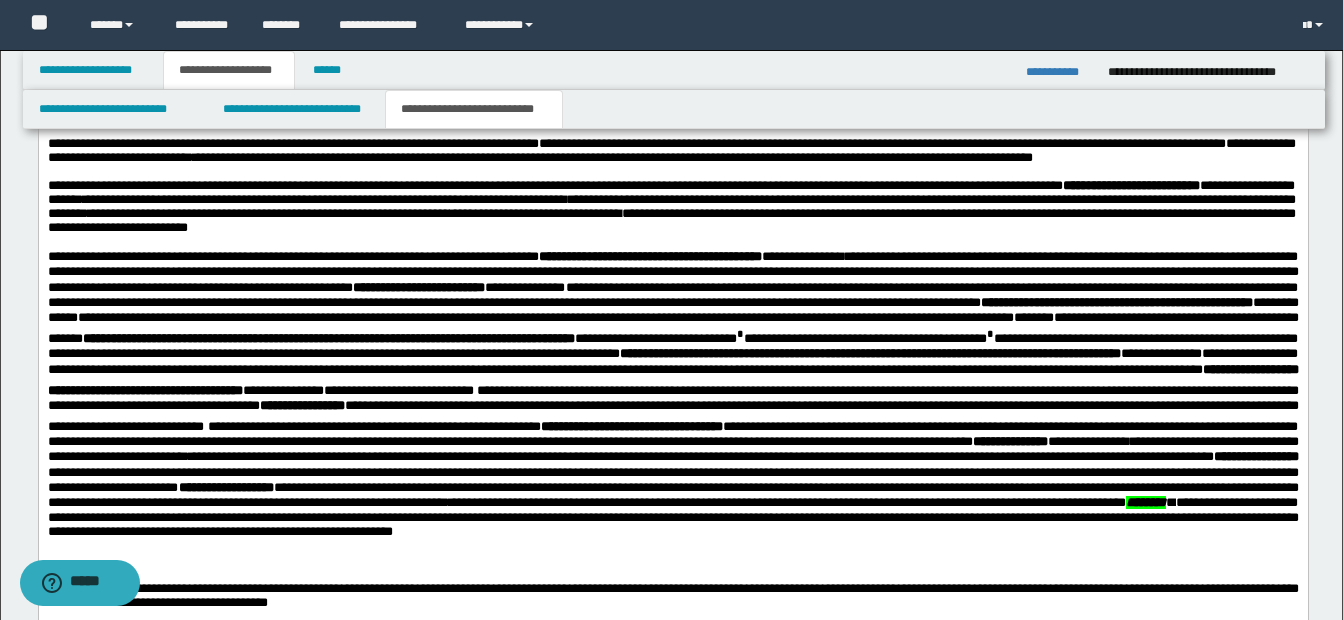scroll, scrollTop: 788, scrollLeft: 0, axis: vertical 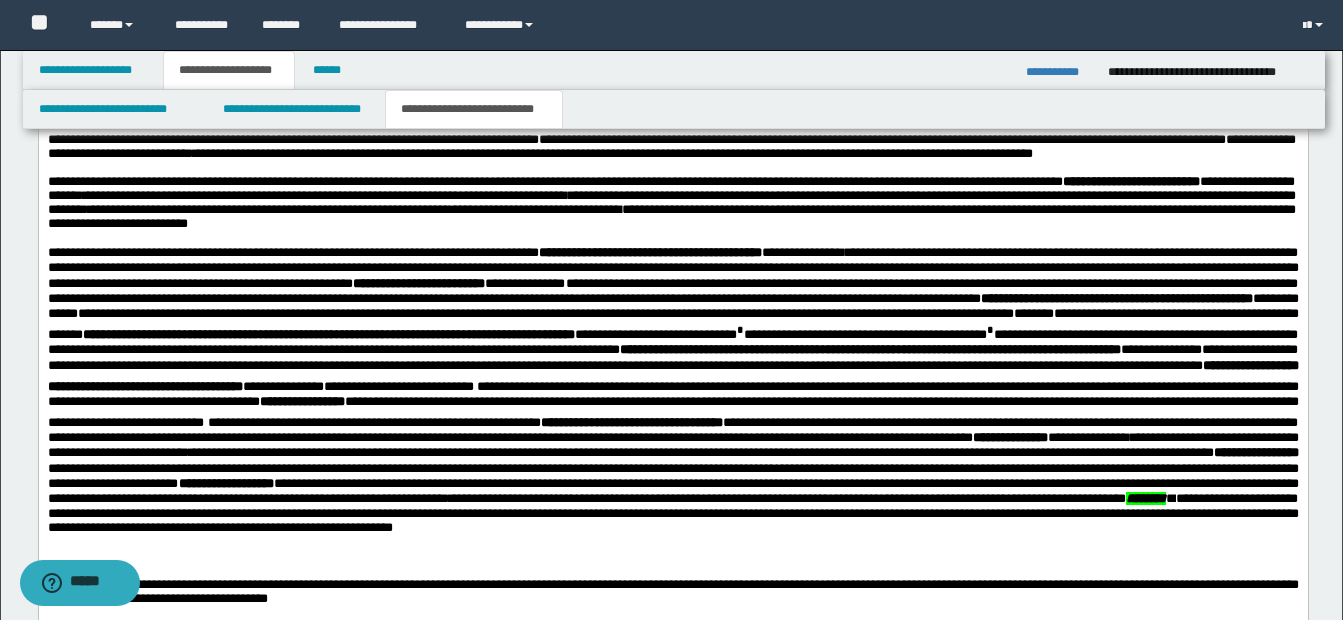 click on "*" at bounding box center [739, 328] 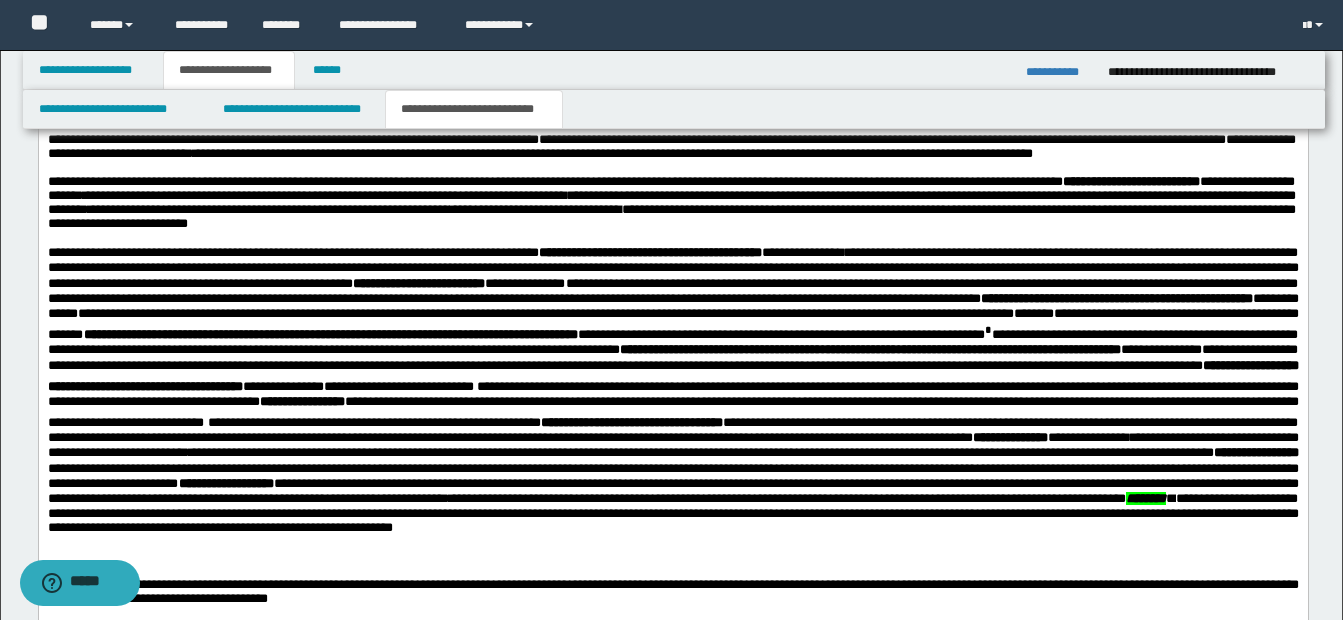 click on "**********" at bounding box center (672, 344) 